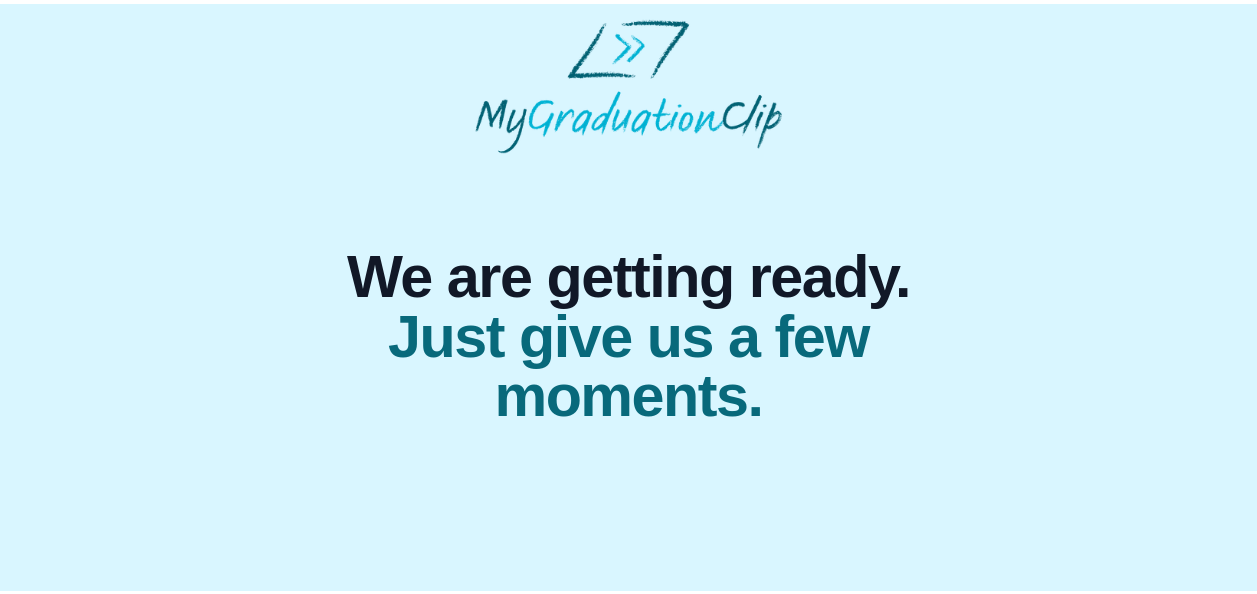 scroll, scrollTop: 0, scrollLeft: 0, axis: both 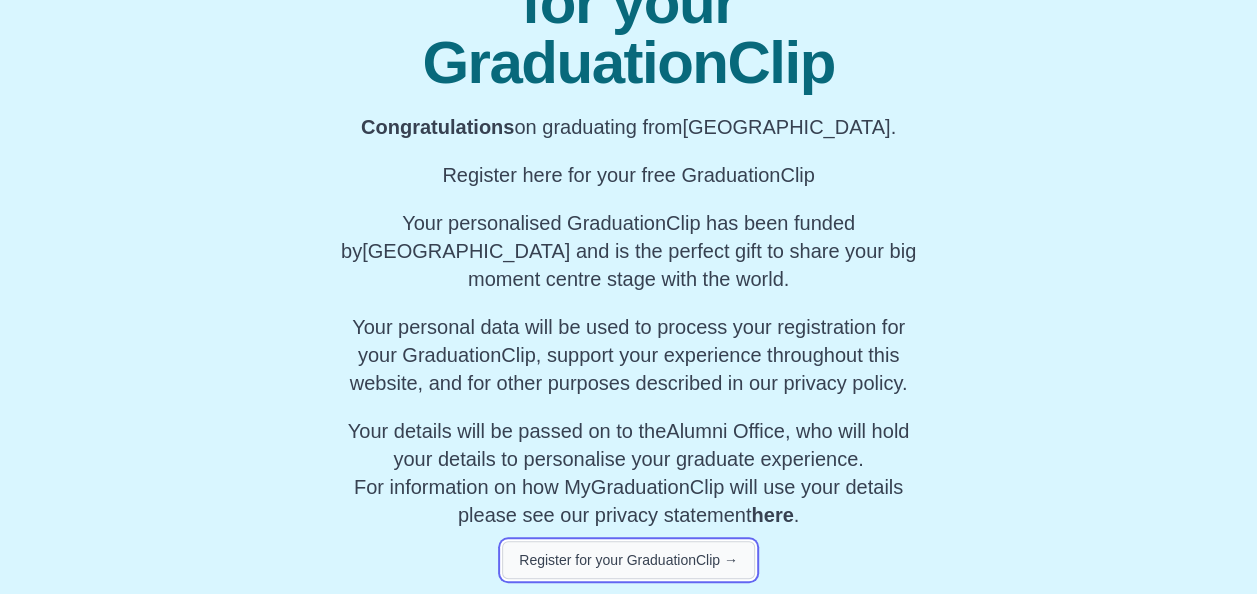 click on "Register for your GraduationClip →" at bounding box center (628, 560) 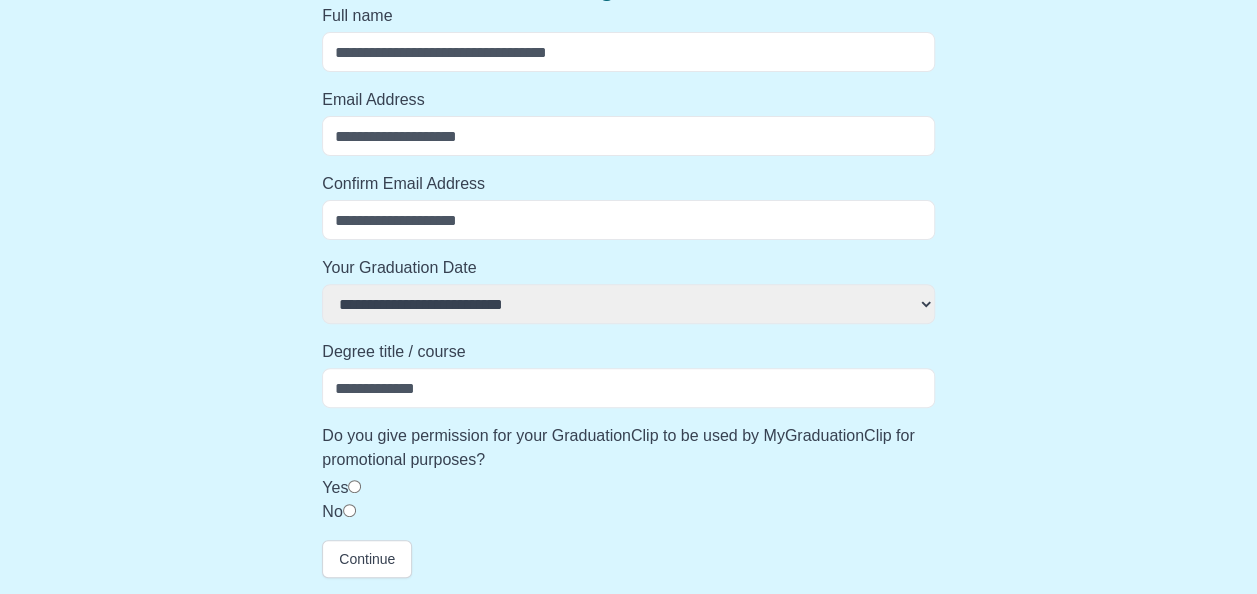 scroll, scrollTop: 192, scrollLeft: 0, axis: vertical 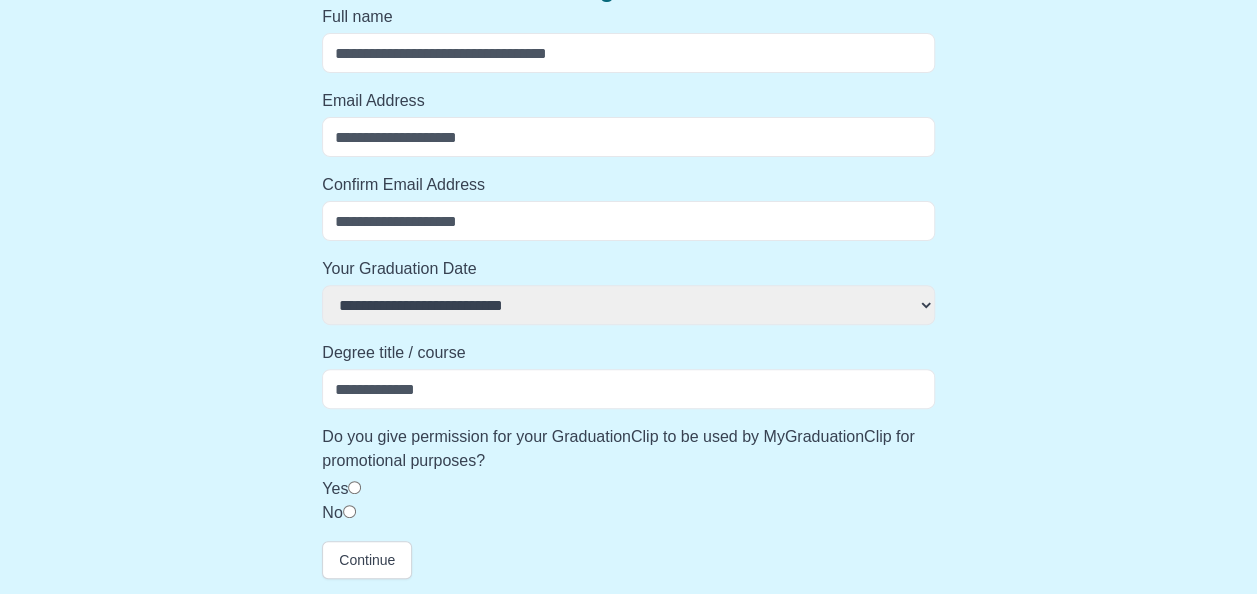 click on "Full name" at bounding box center (628, 53) 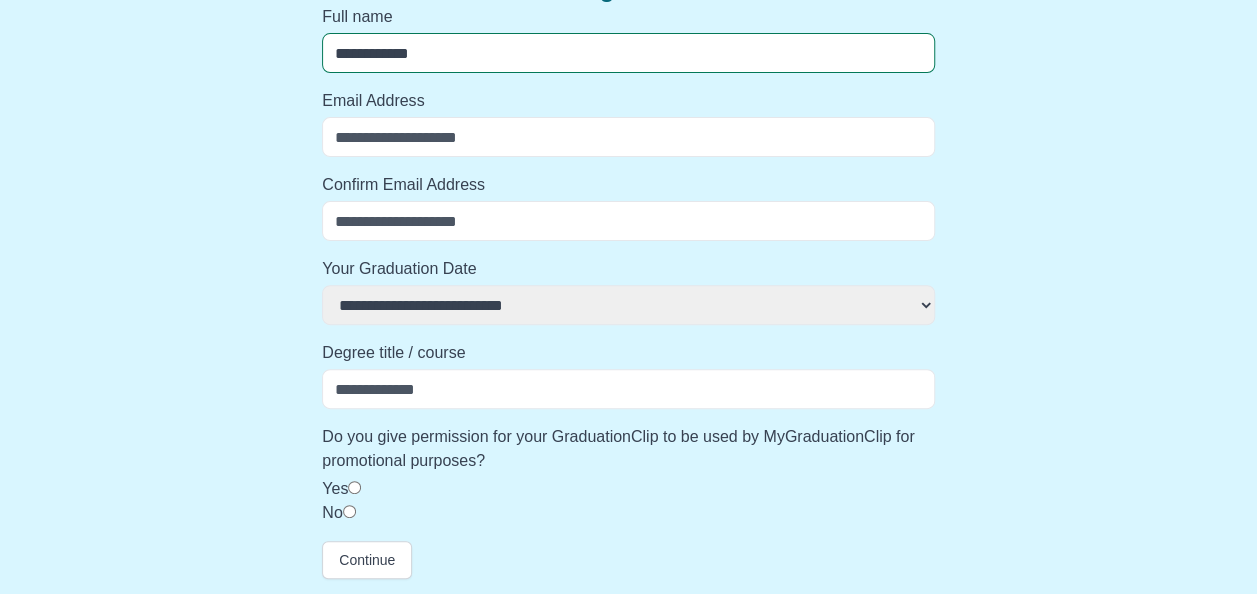 select 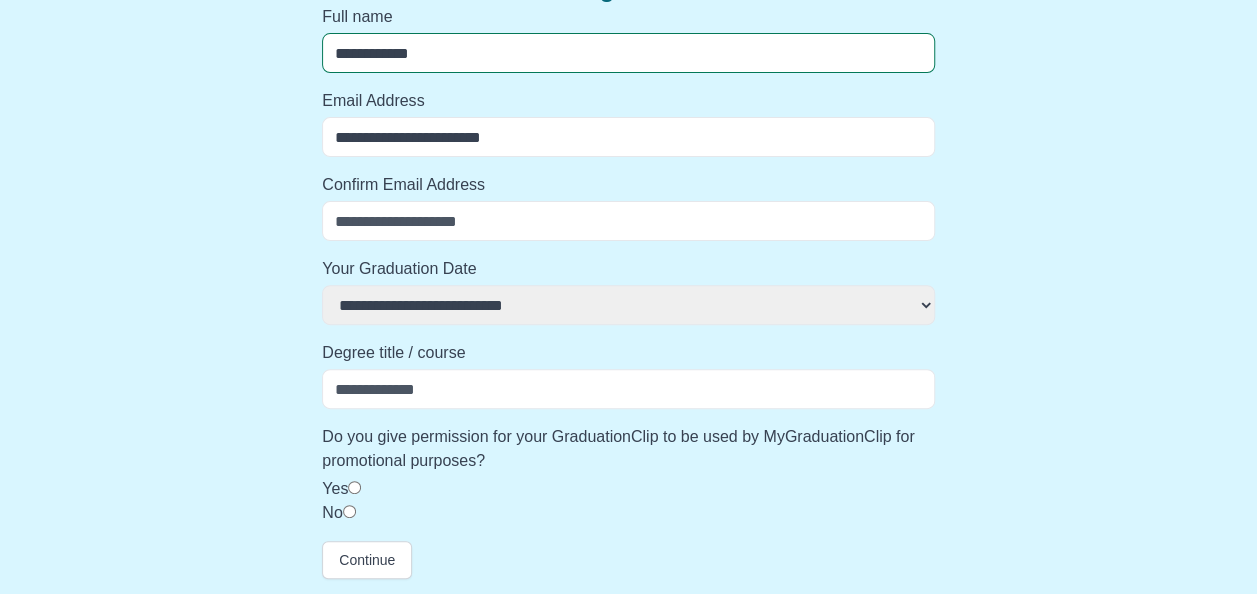 type on "**********" 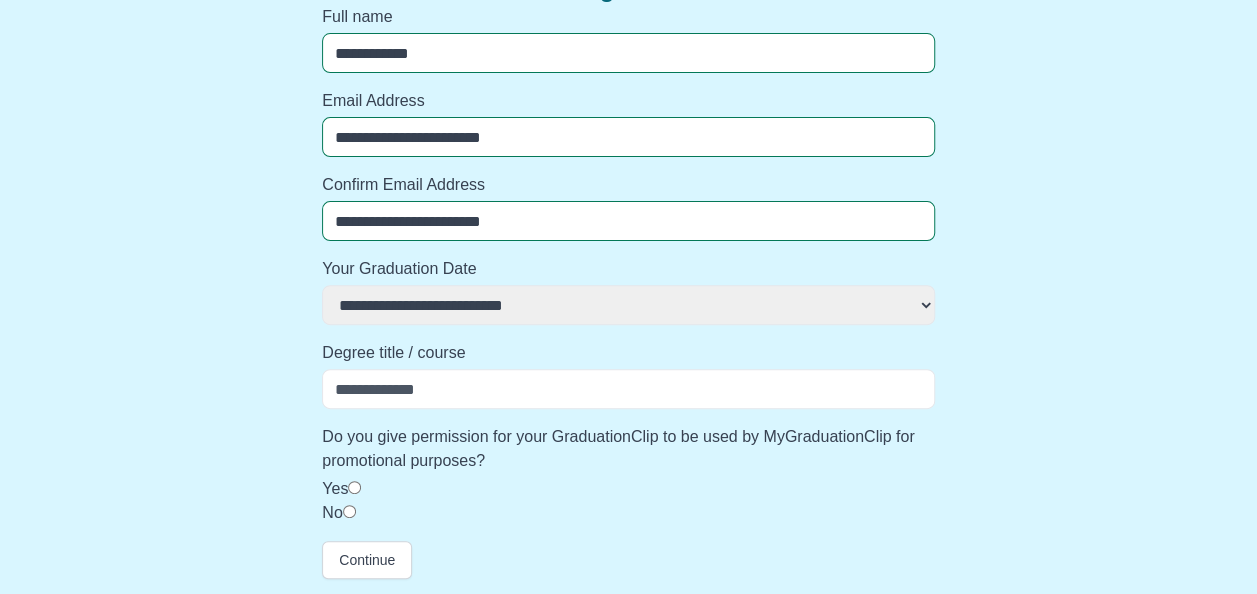 select 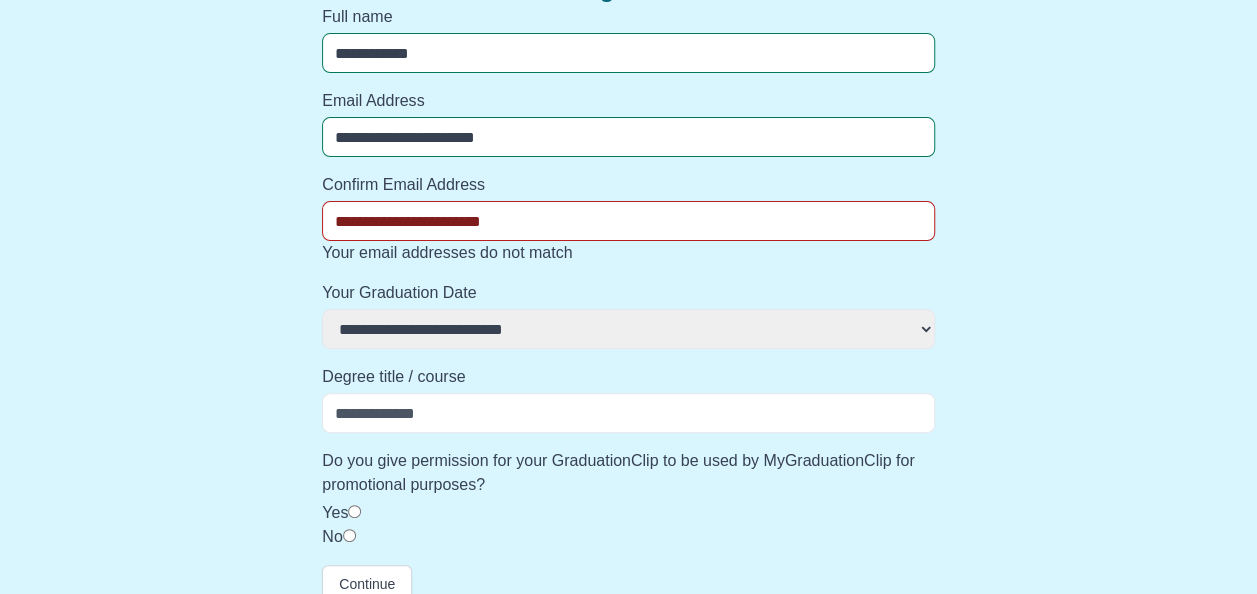 select 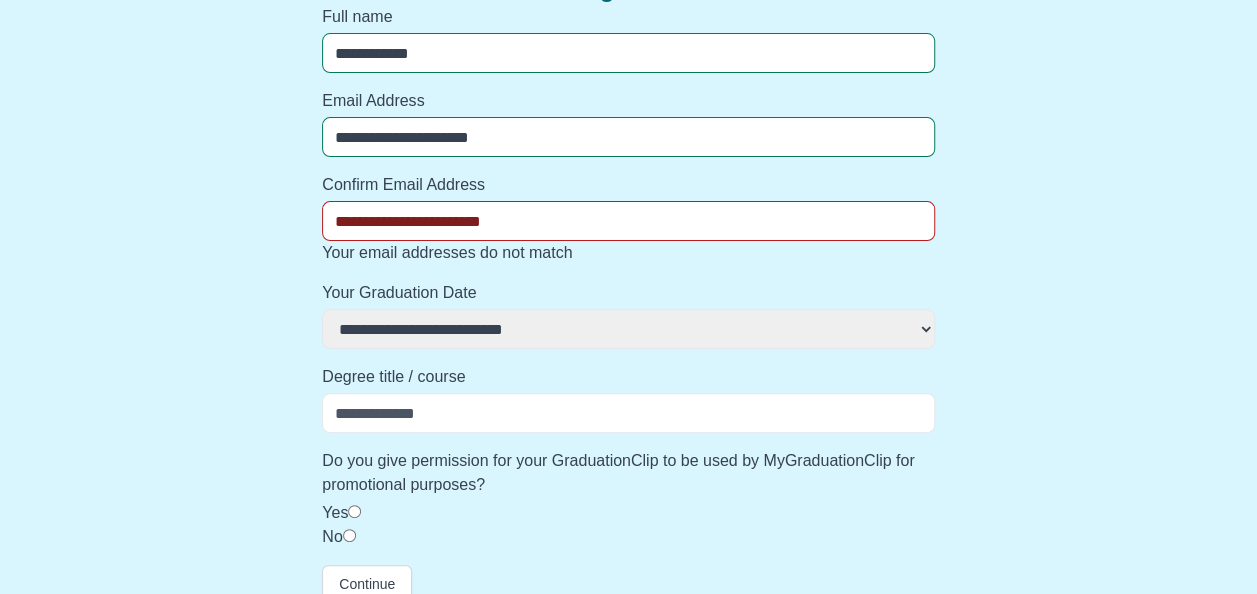 select 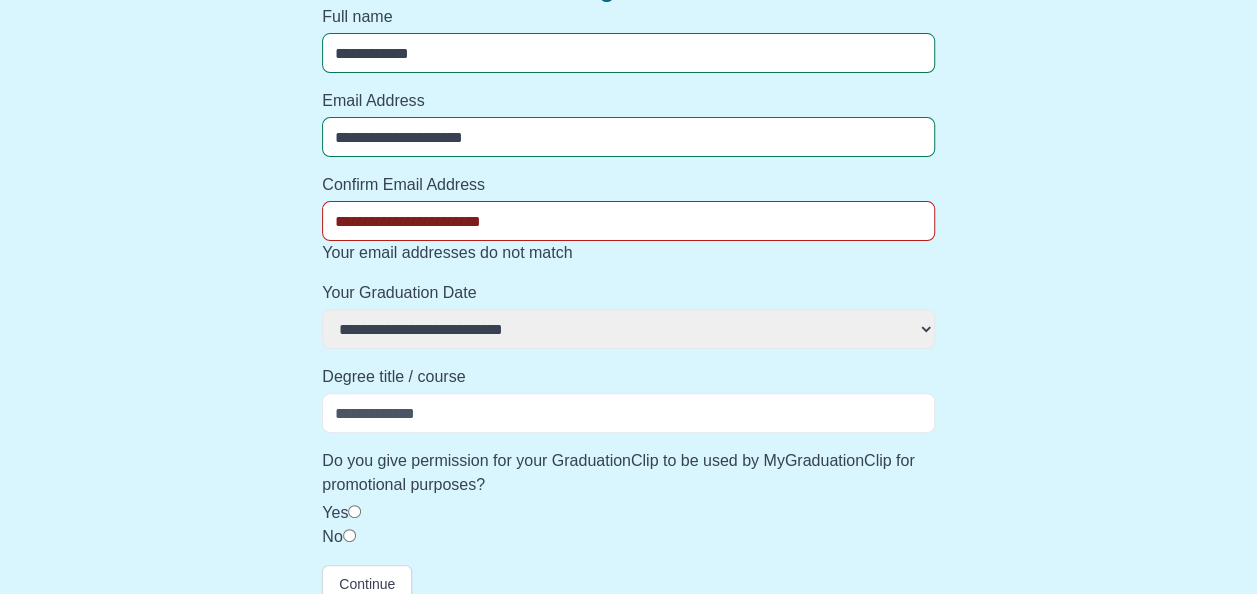 select 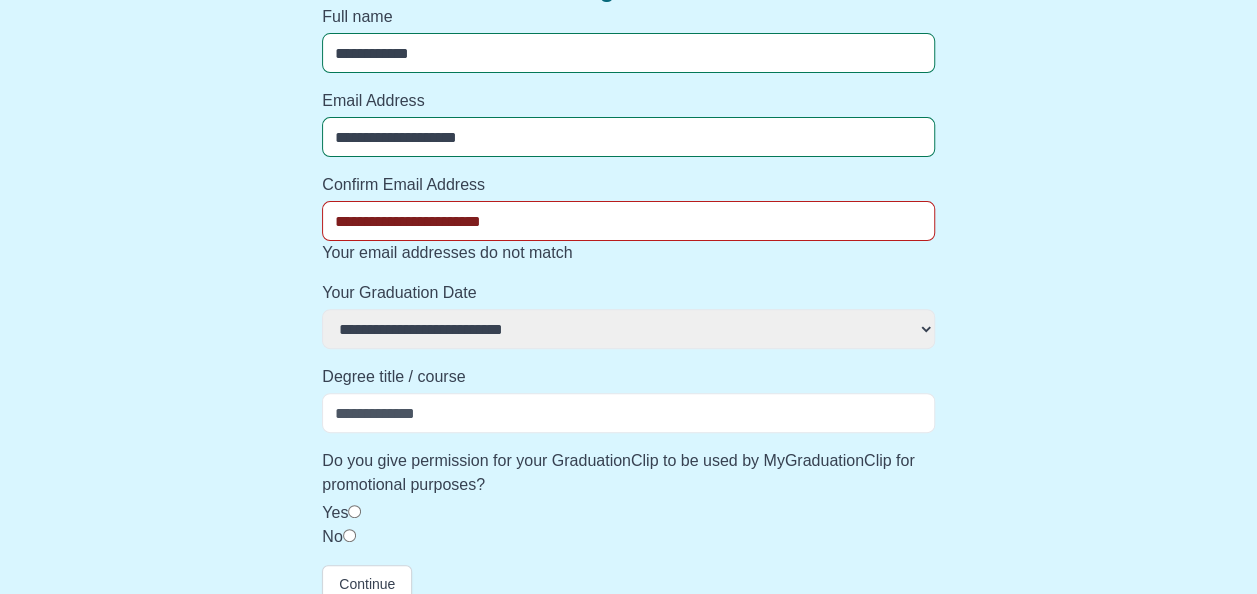 select 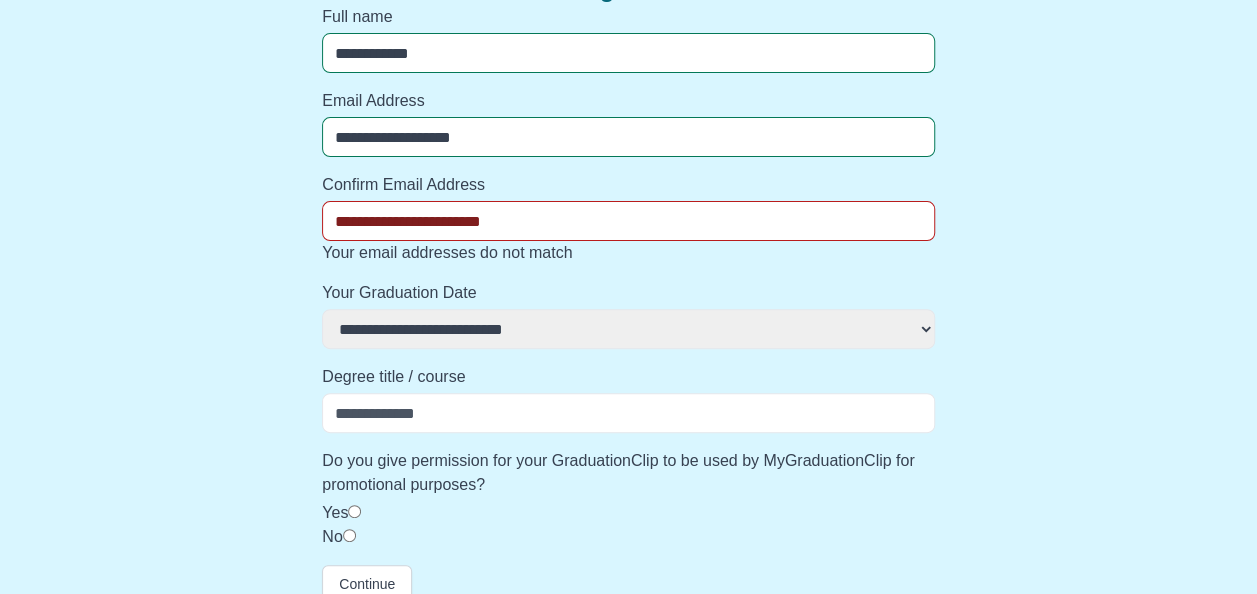 select 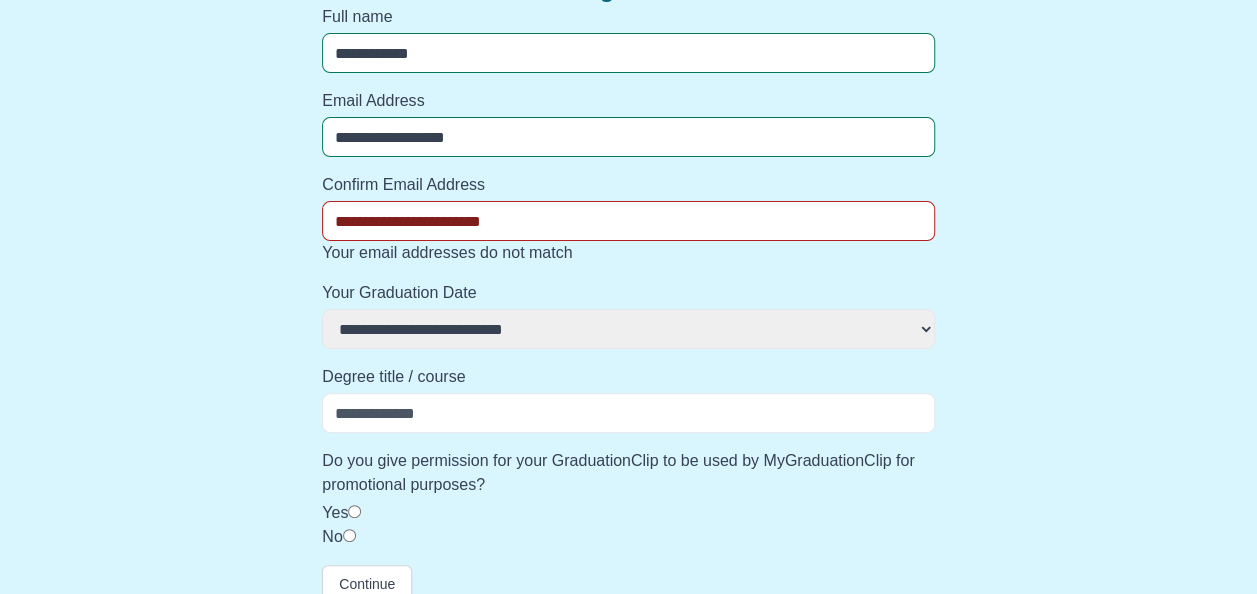 select 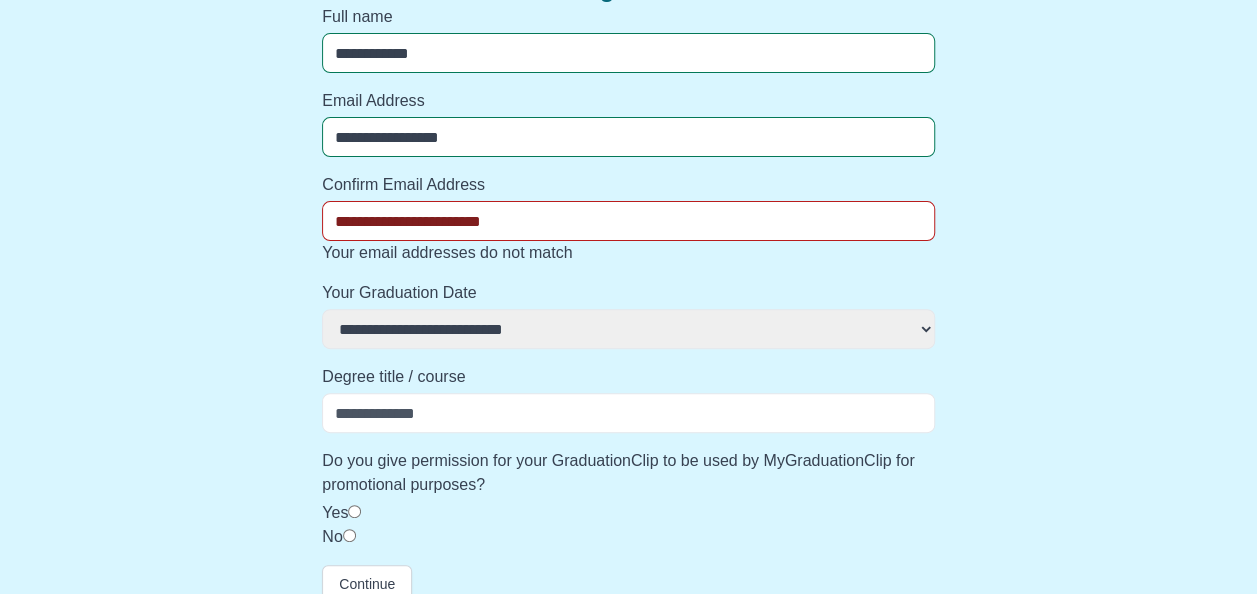 select 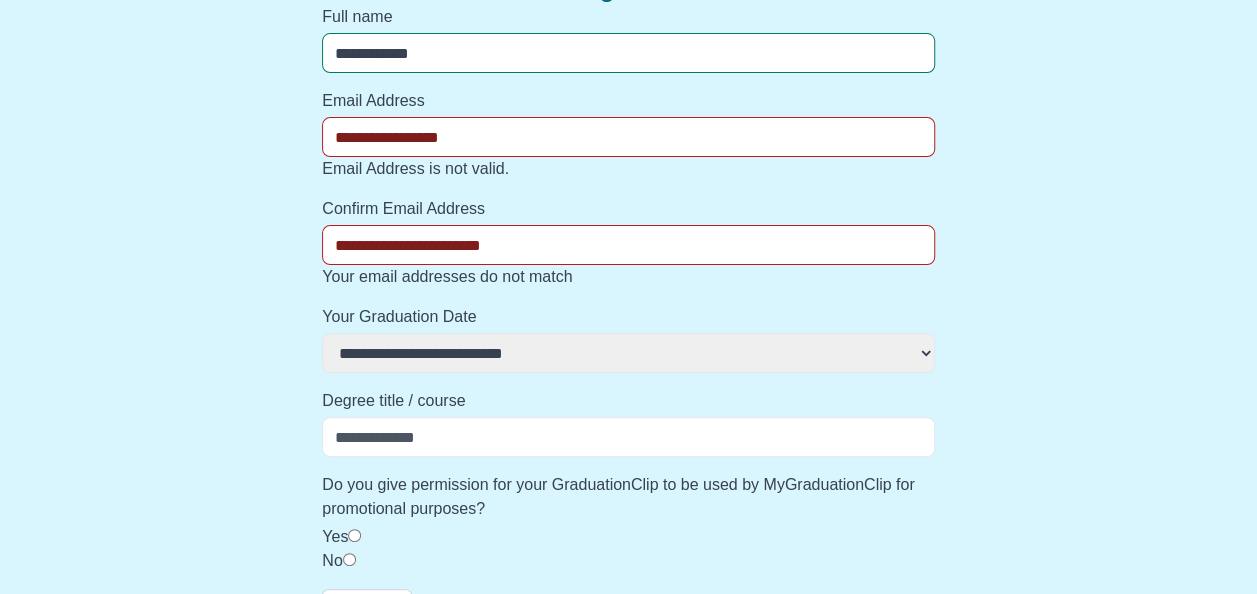type on "**********" 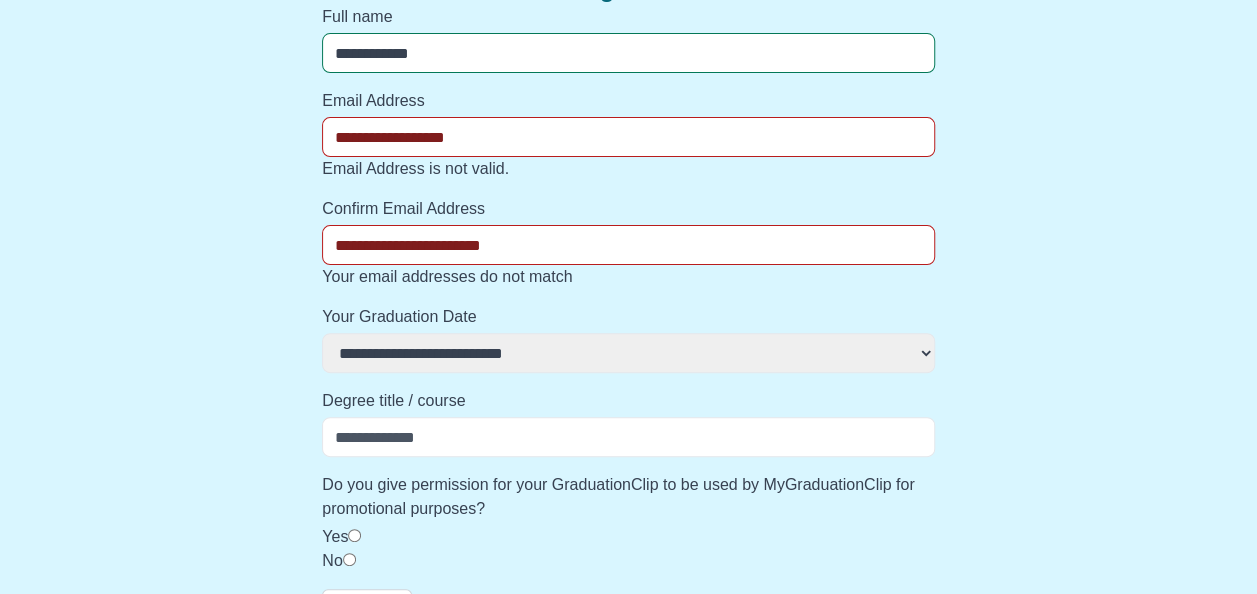 select 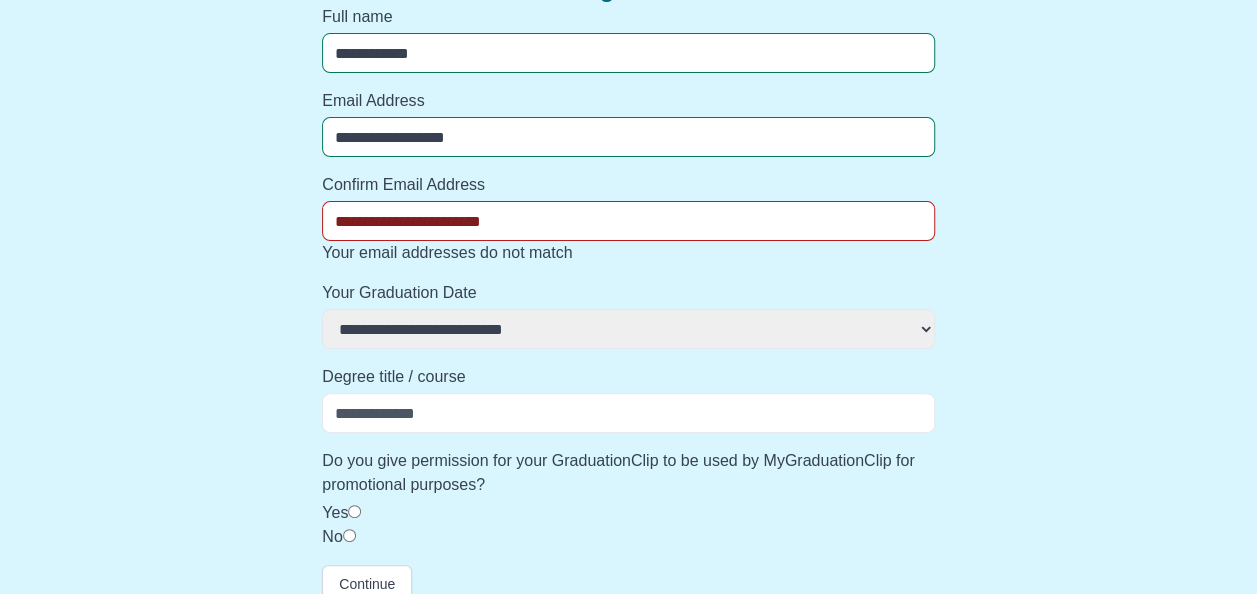 type on "**********" 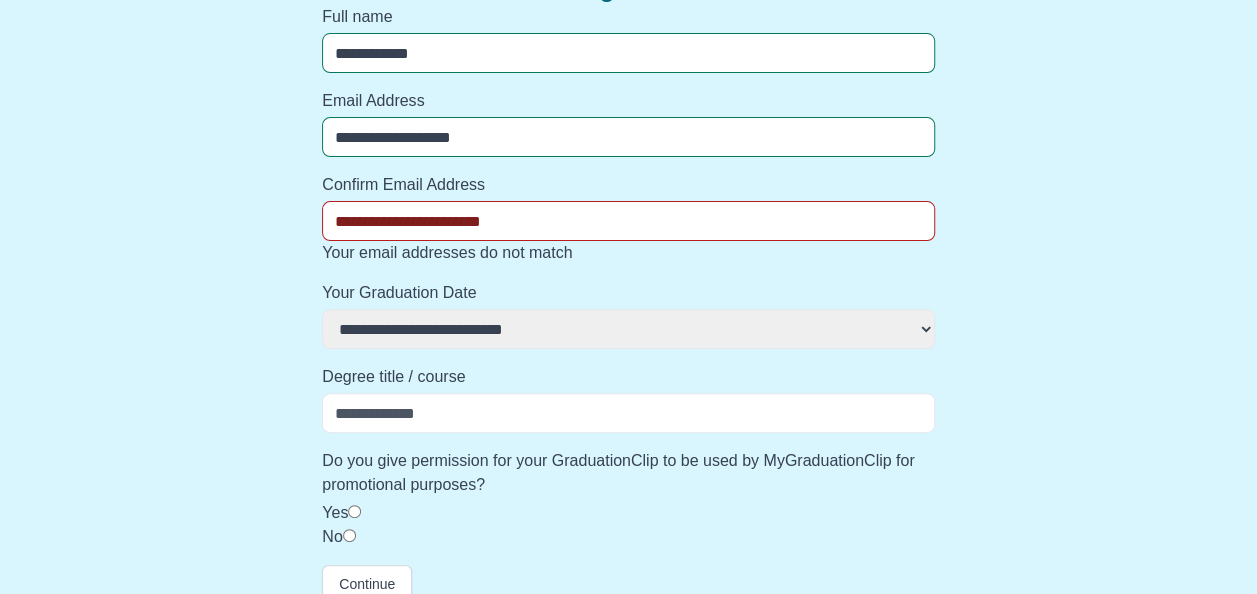 select 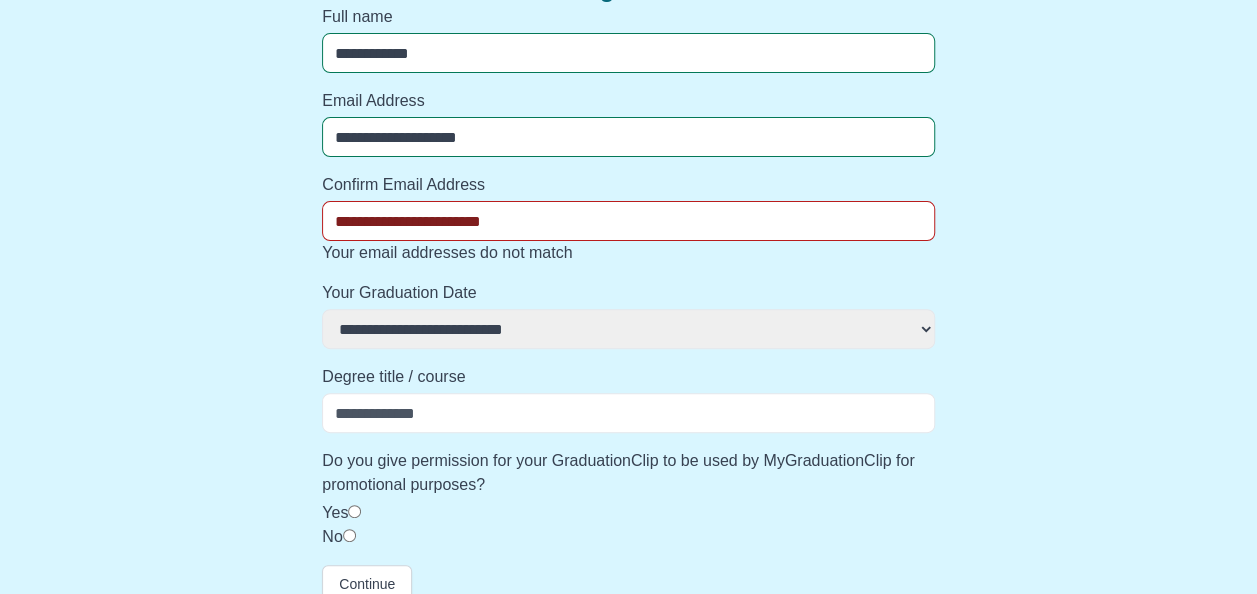 select 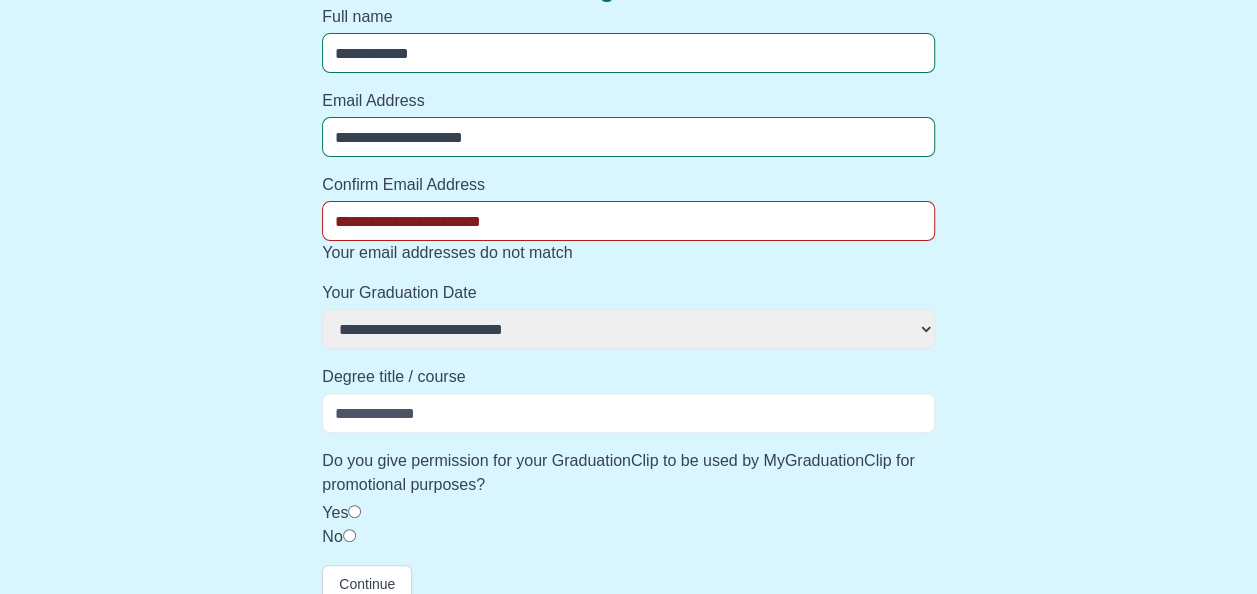 select 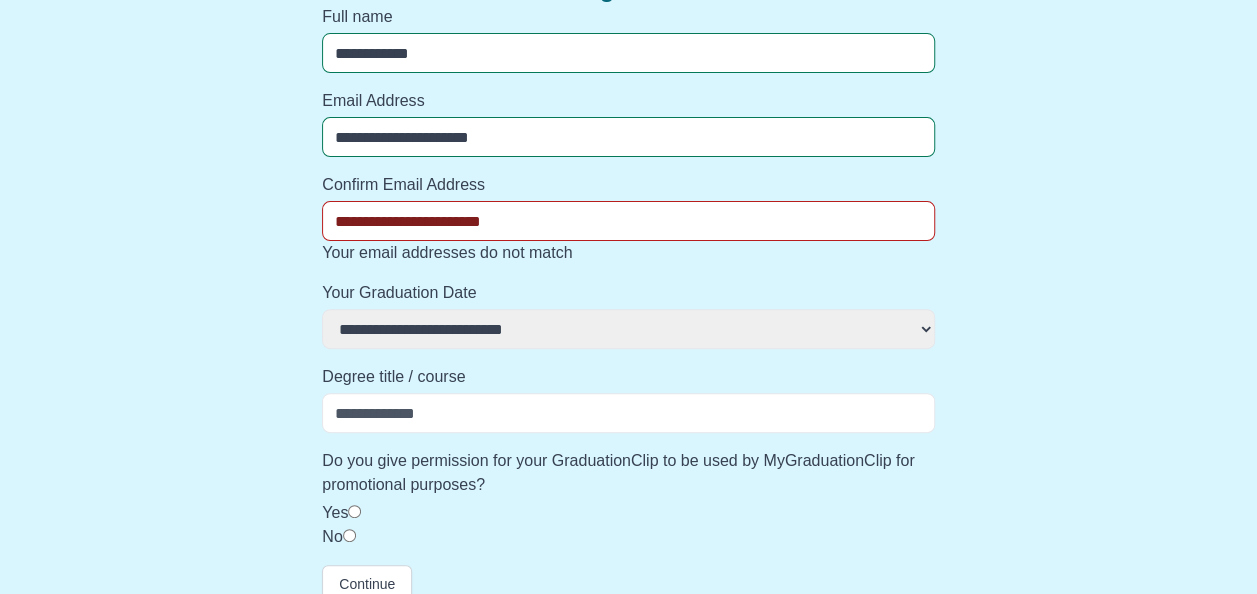 select 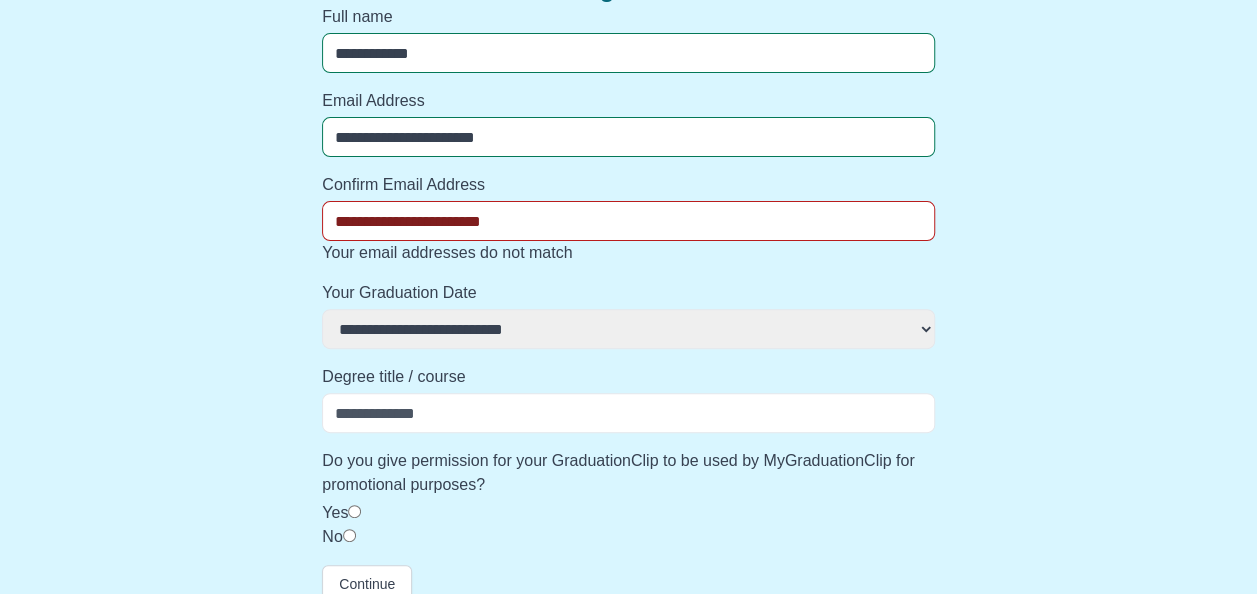 select 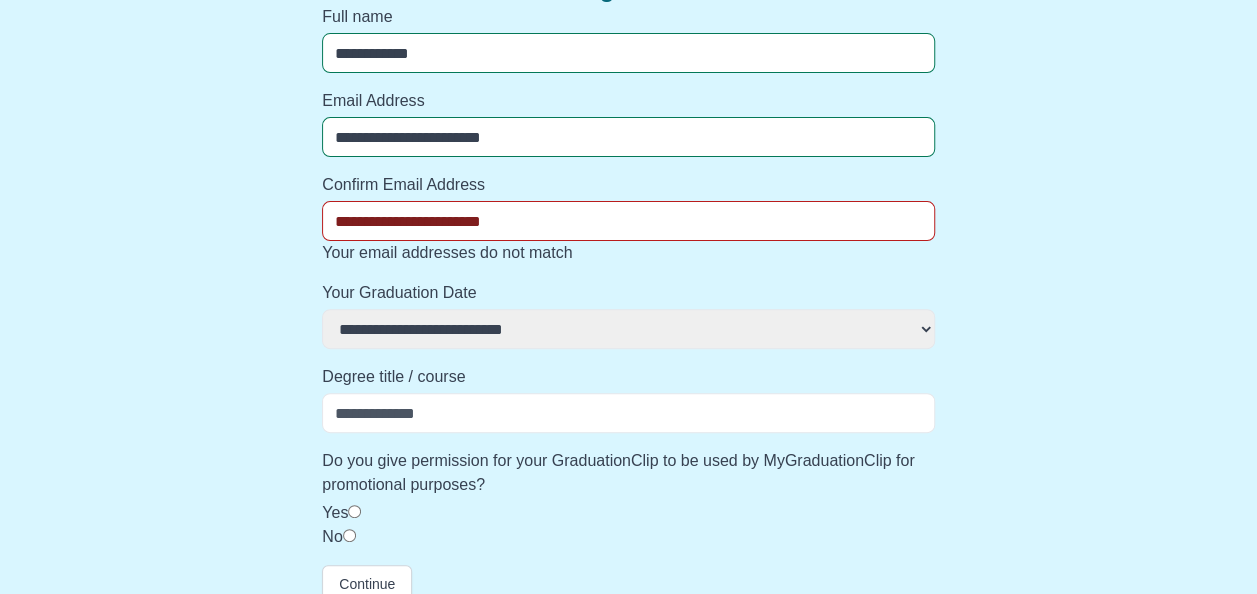 select 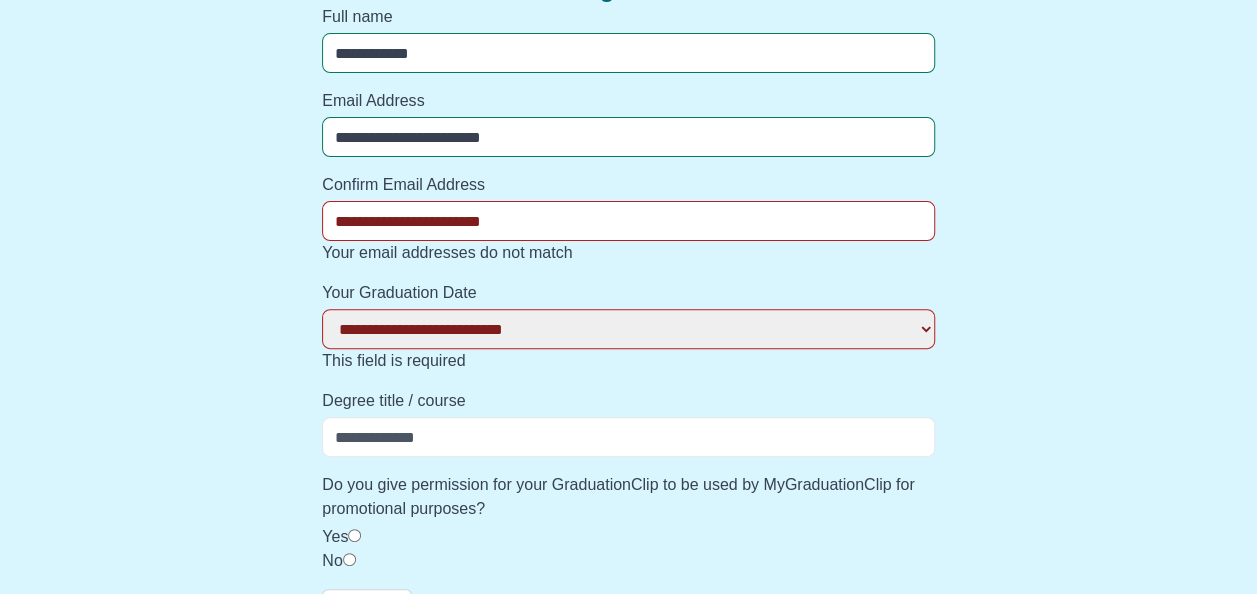 type on "**********" 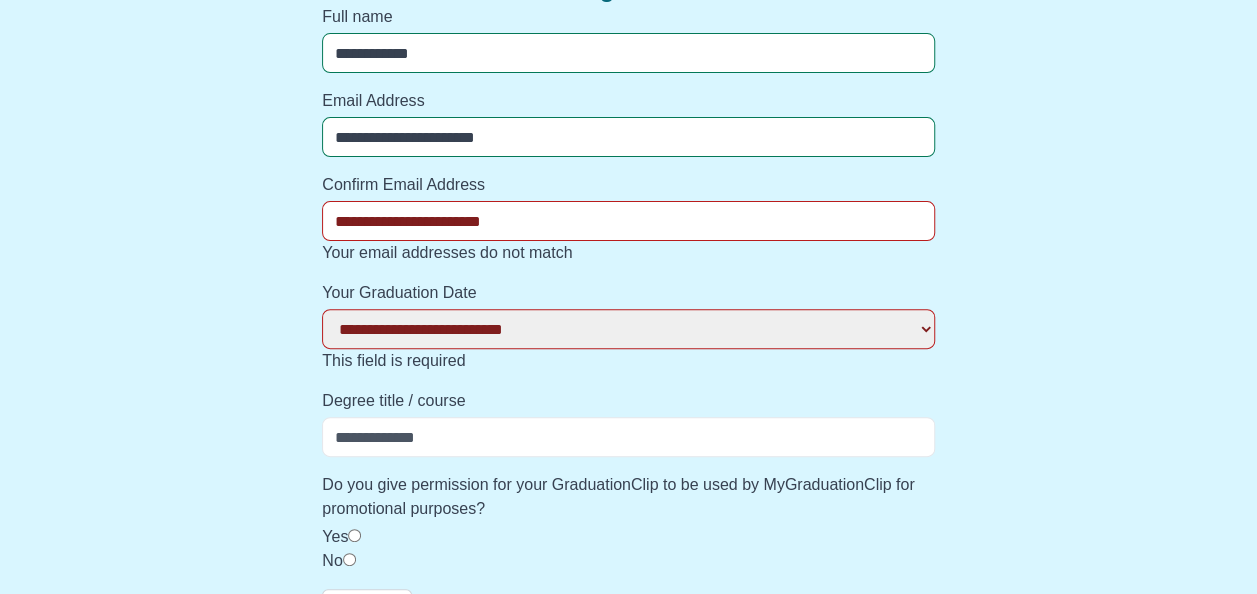 select 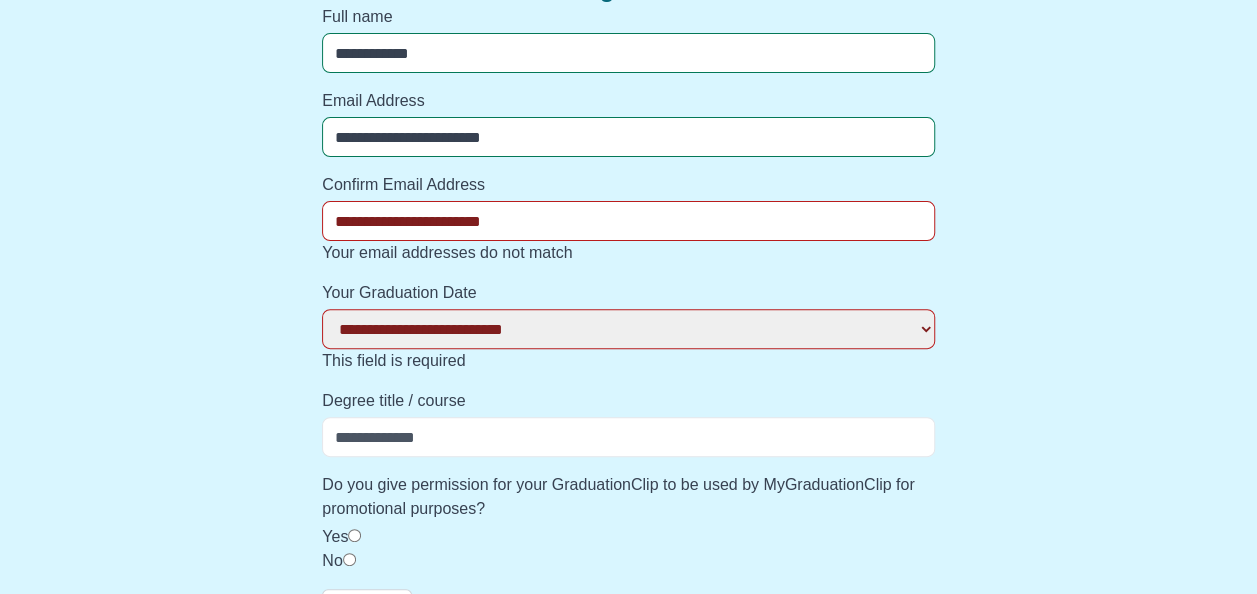 select 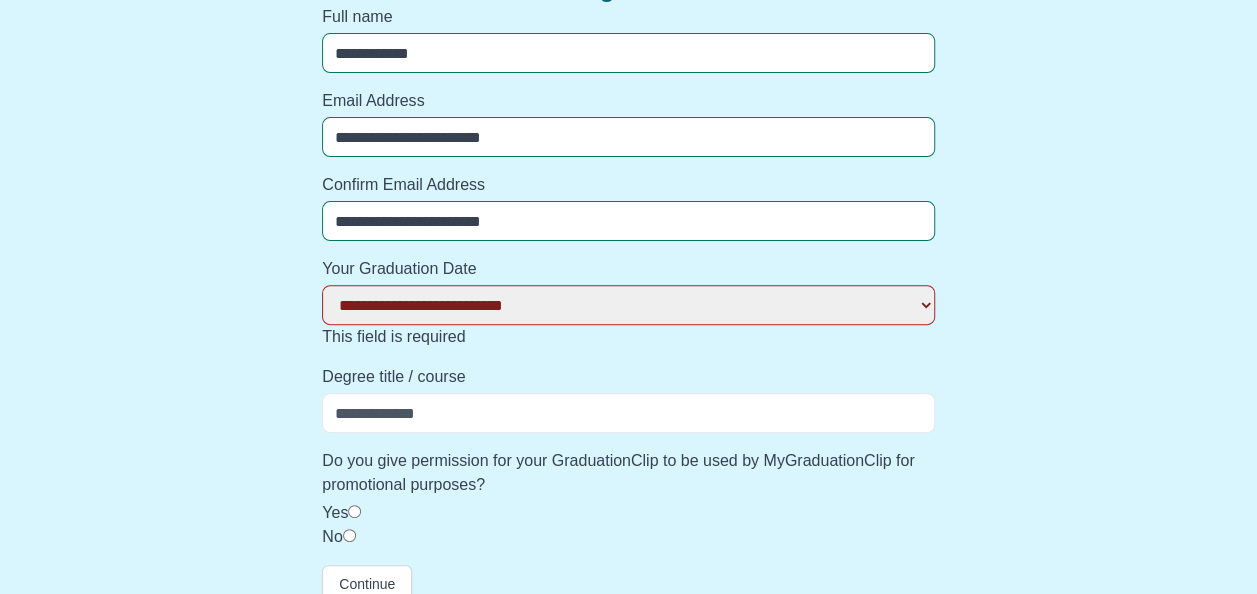 type on "**********" 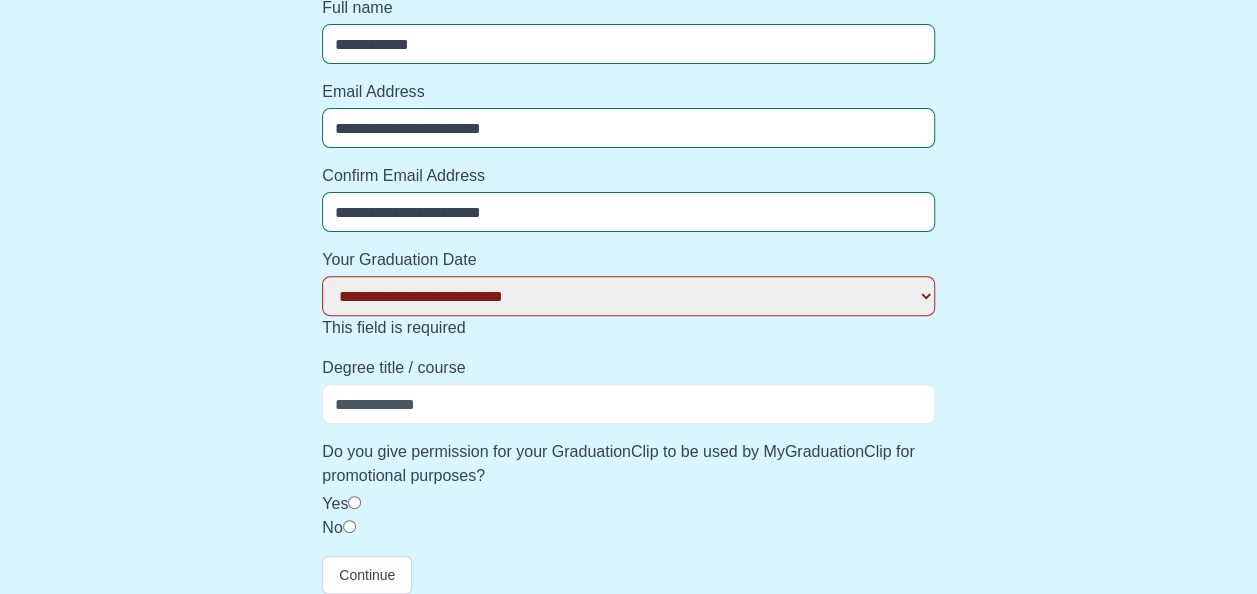 scroll, scrollTop: 203, scrollLeft: 0, axis: vertical 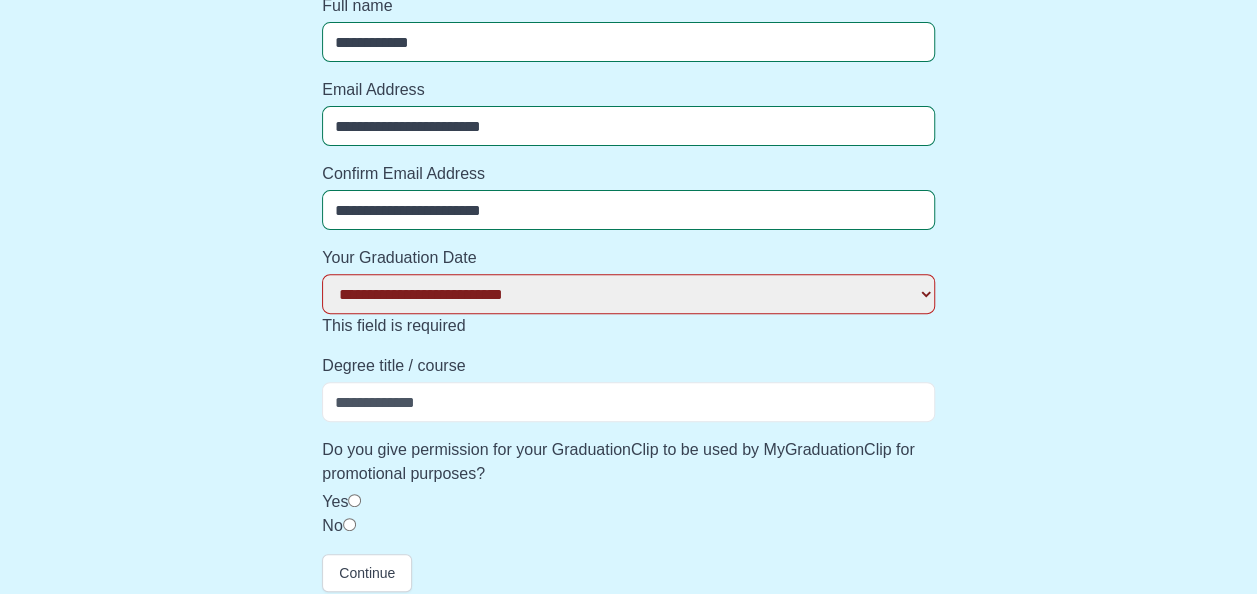 click on "**********" at bounding box center (628, 294) 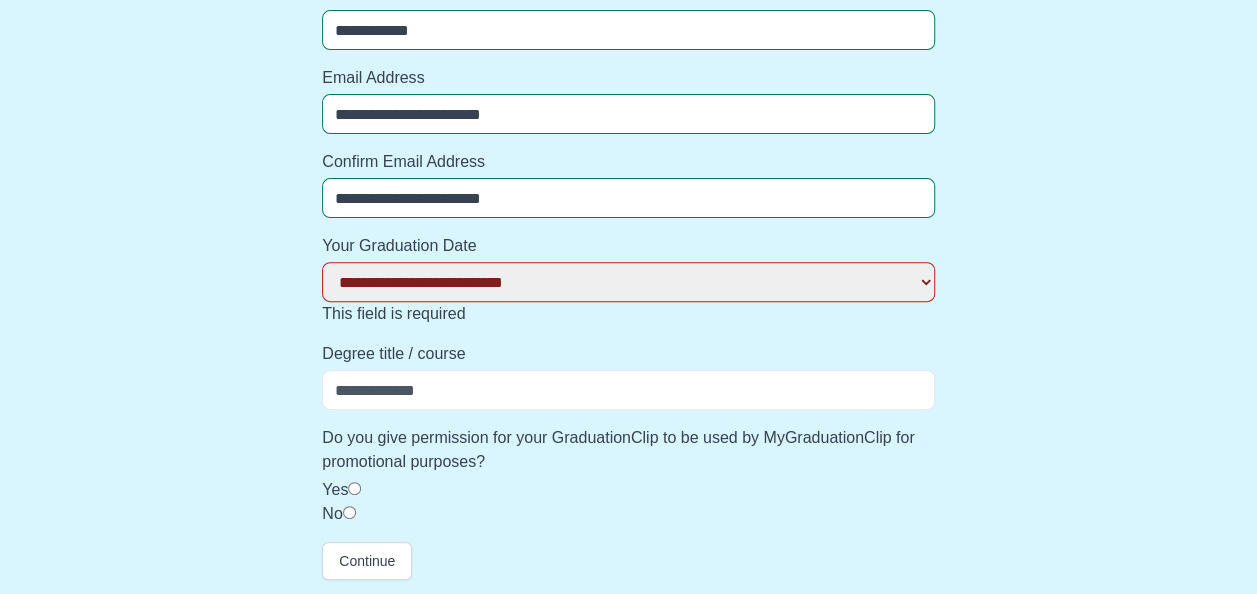 scroll, scrollTop: 216, scrollLeft: 0, axis: vertical 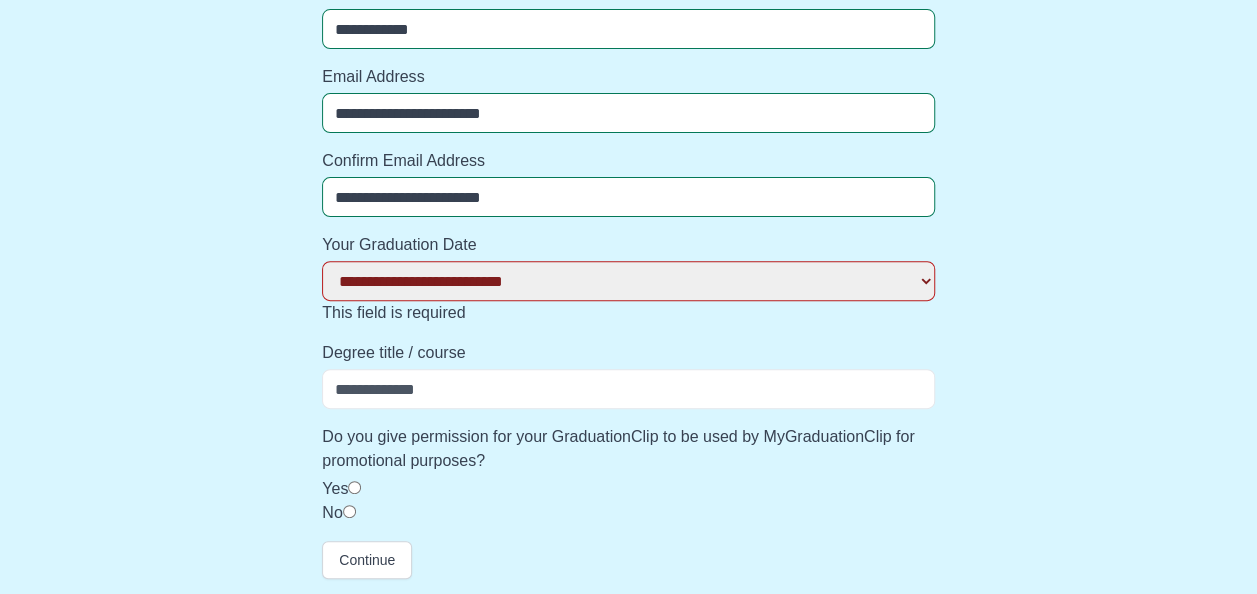 type on "*" 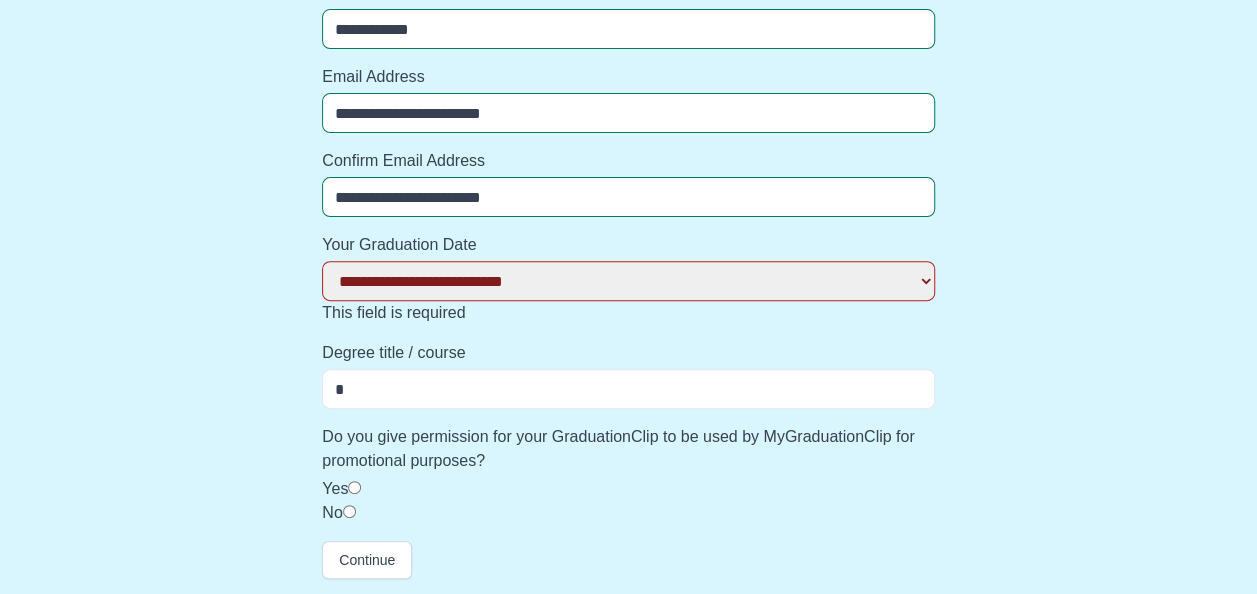 select 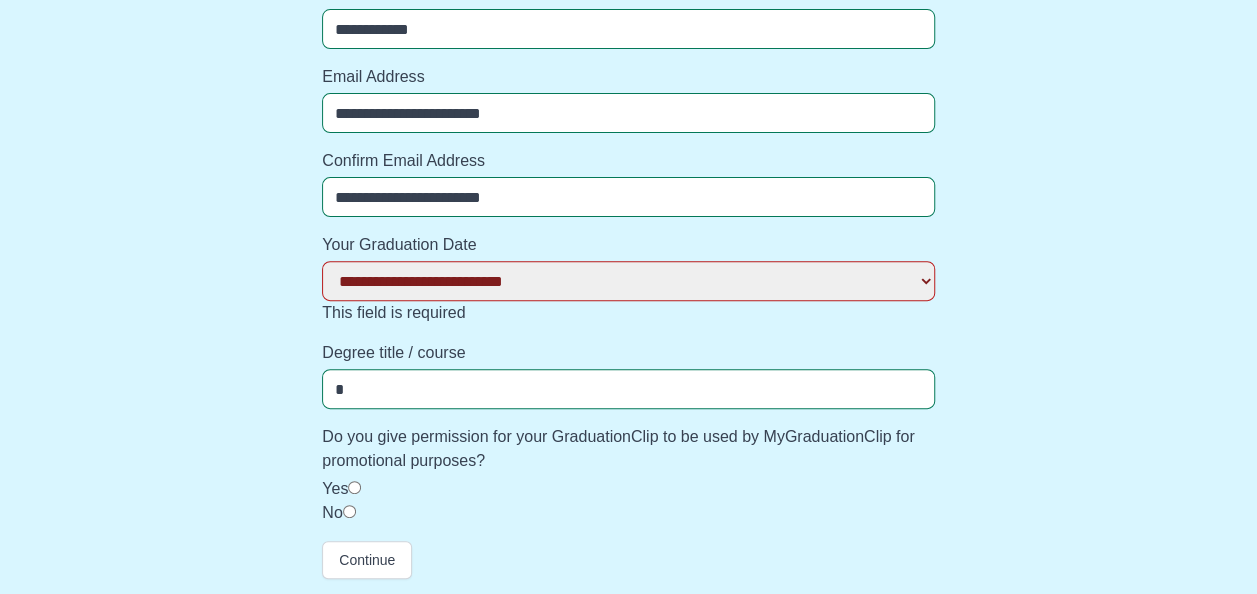 type on "**" 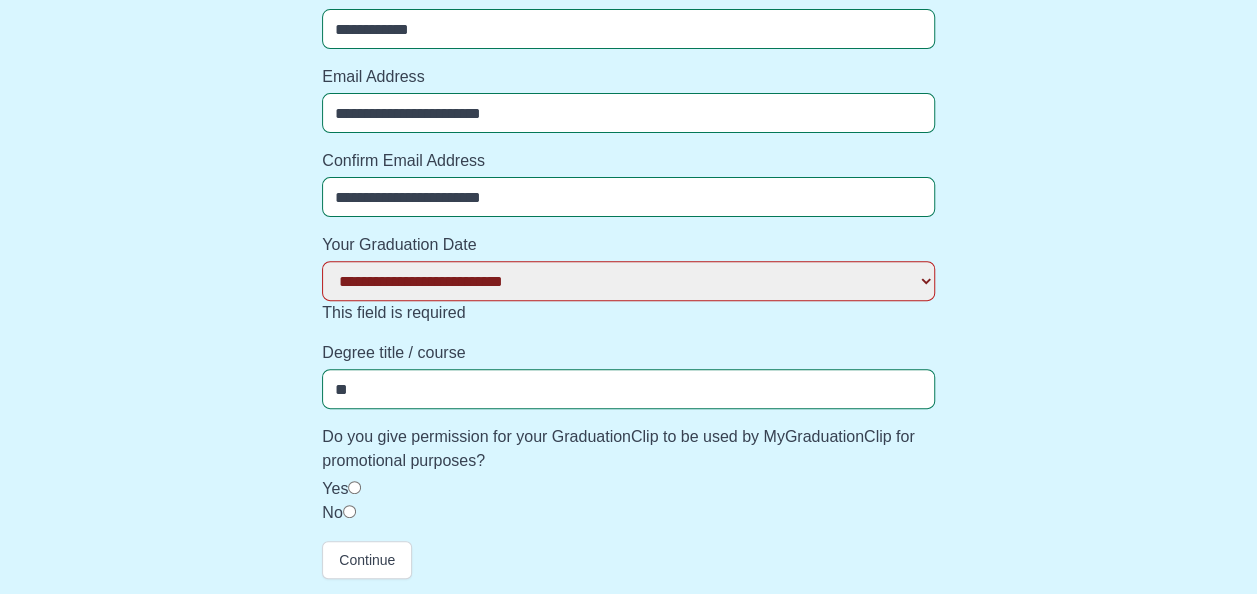 select 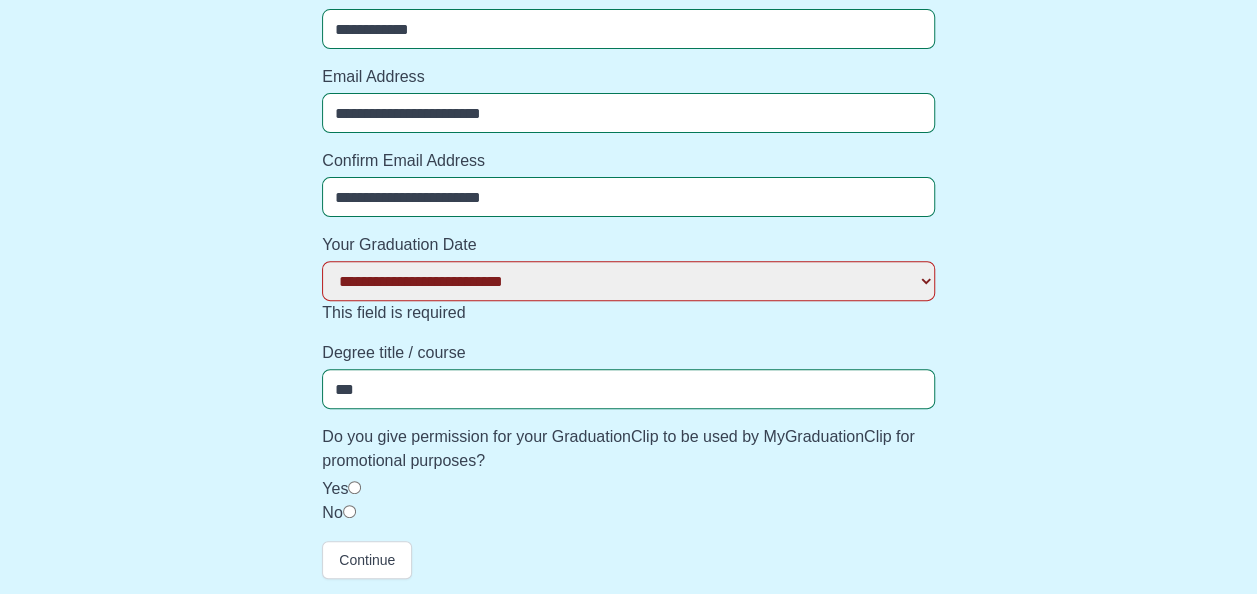 select 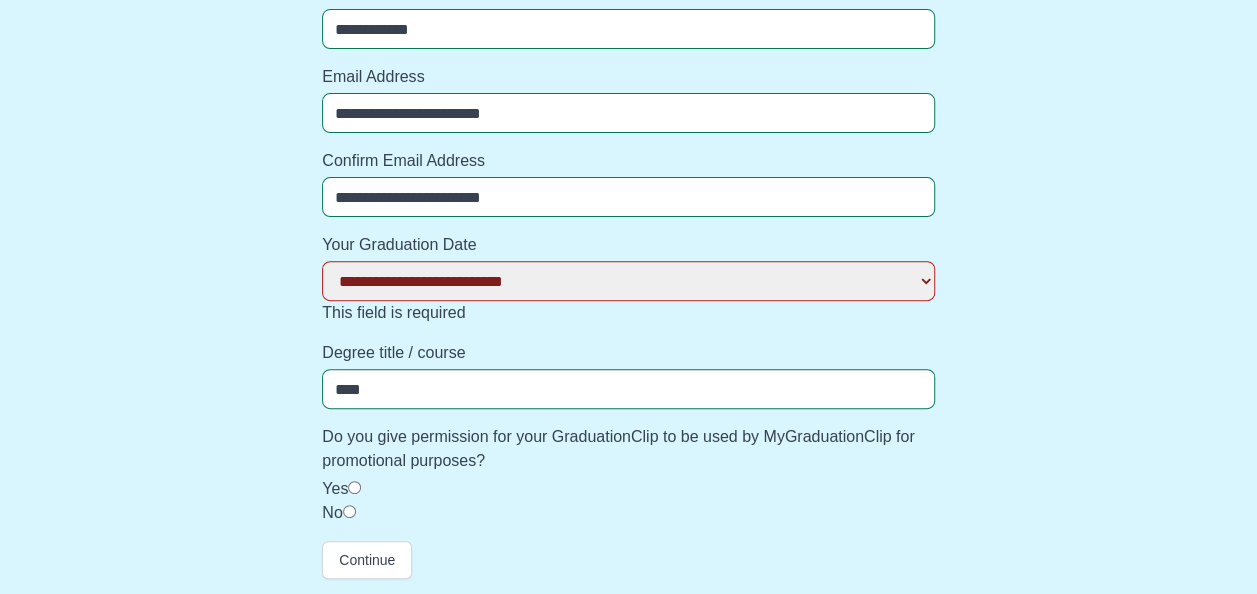 select 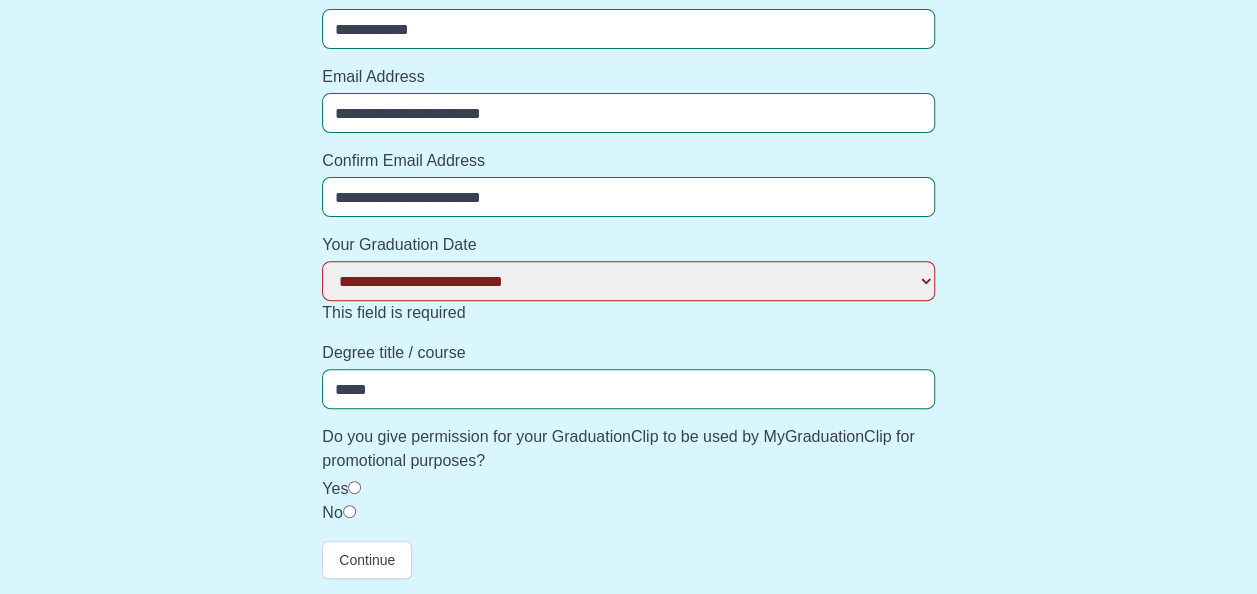 select 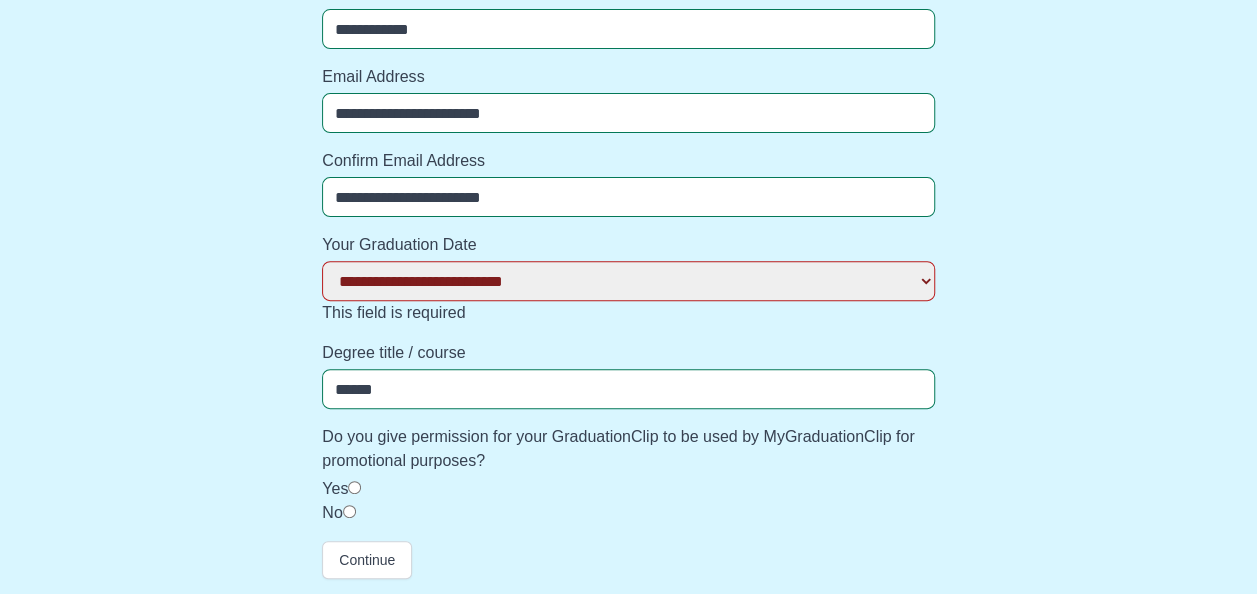 select 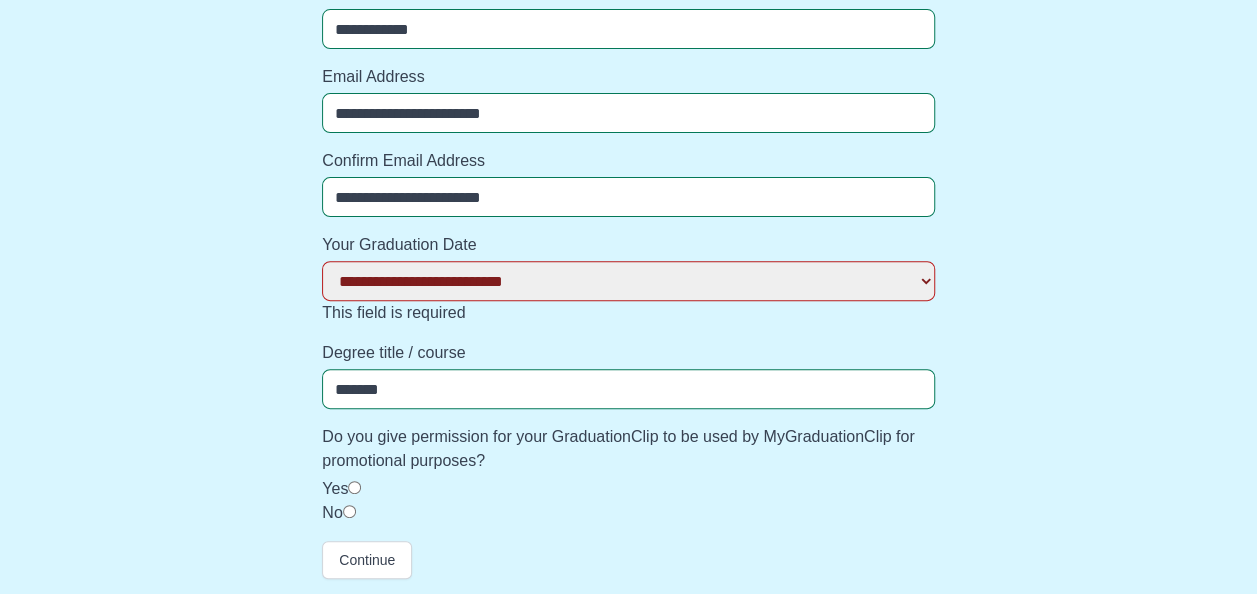 select 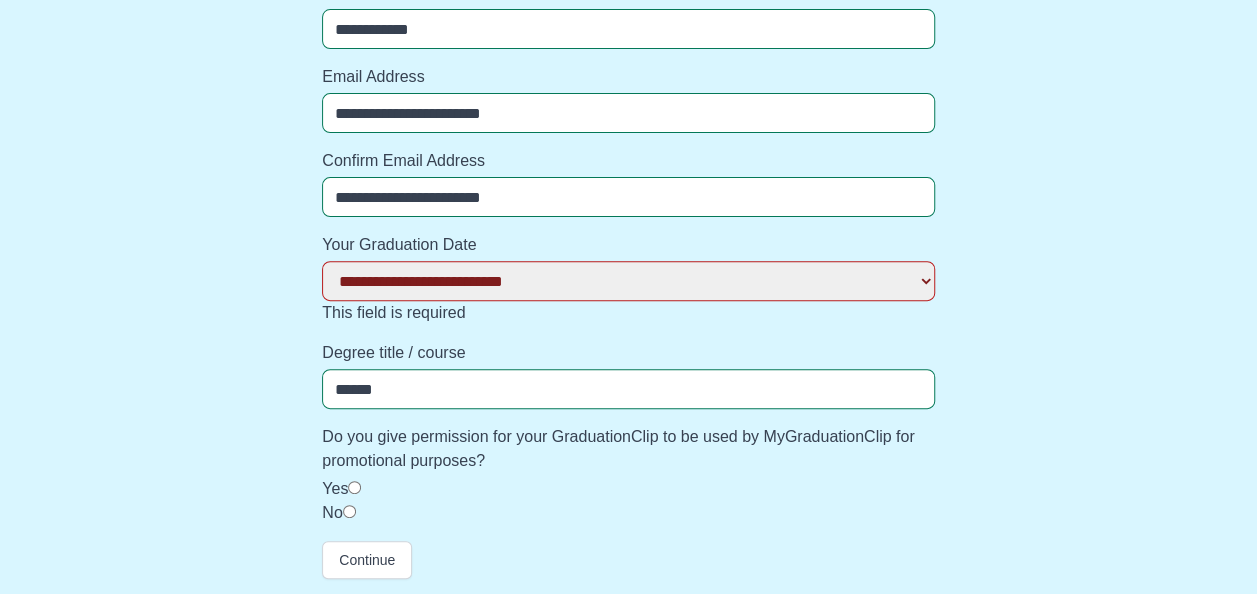 select 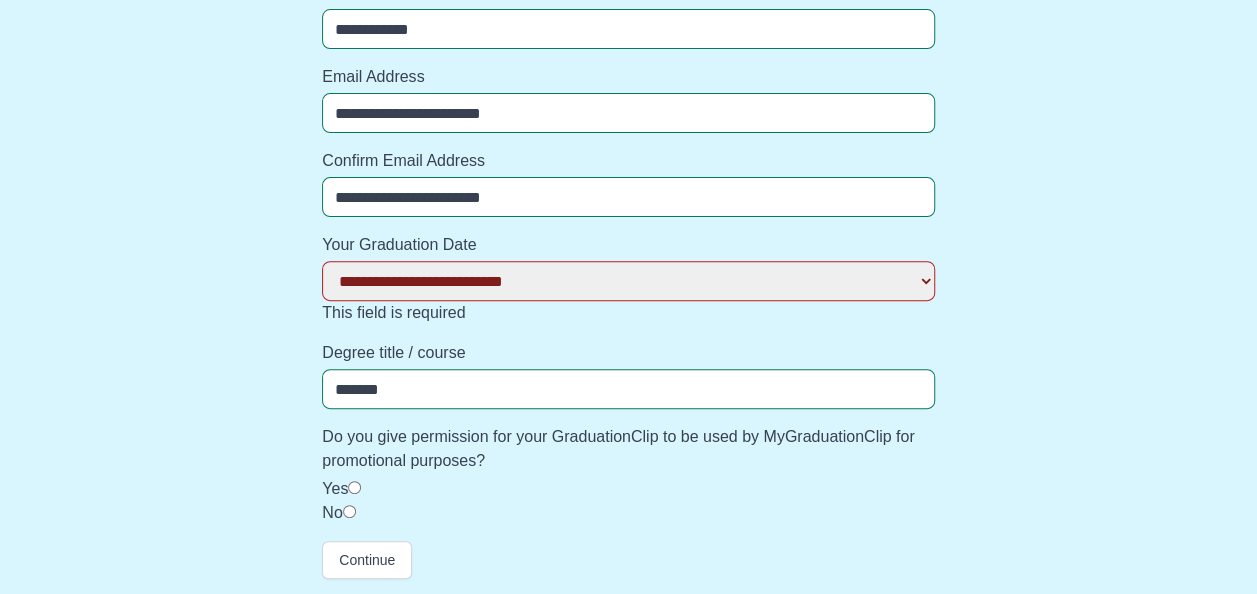 select 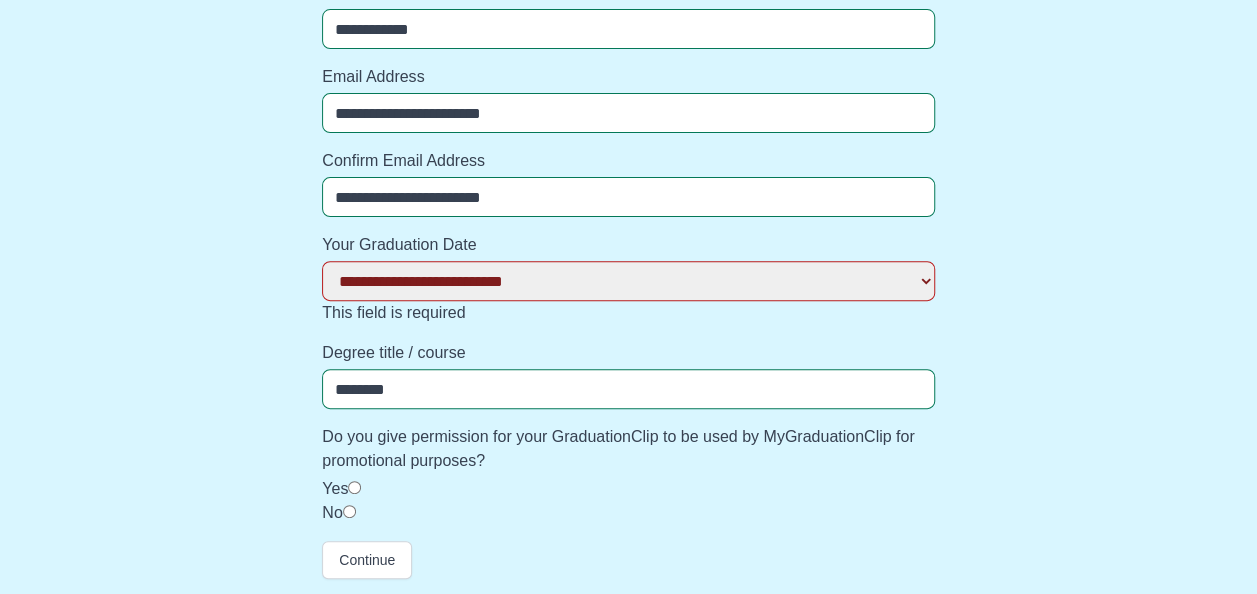 select 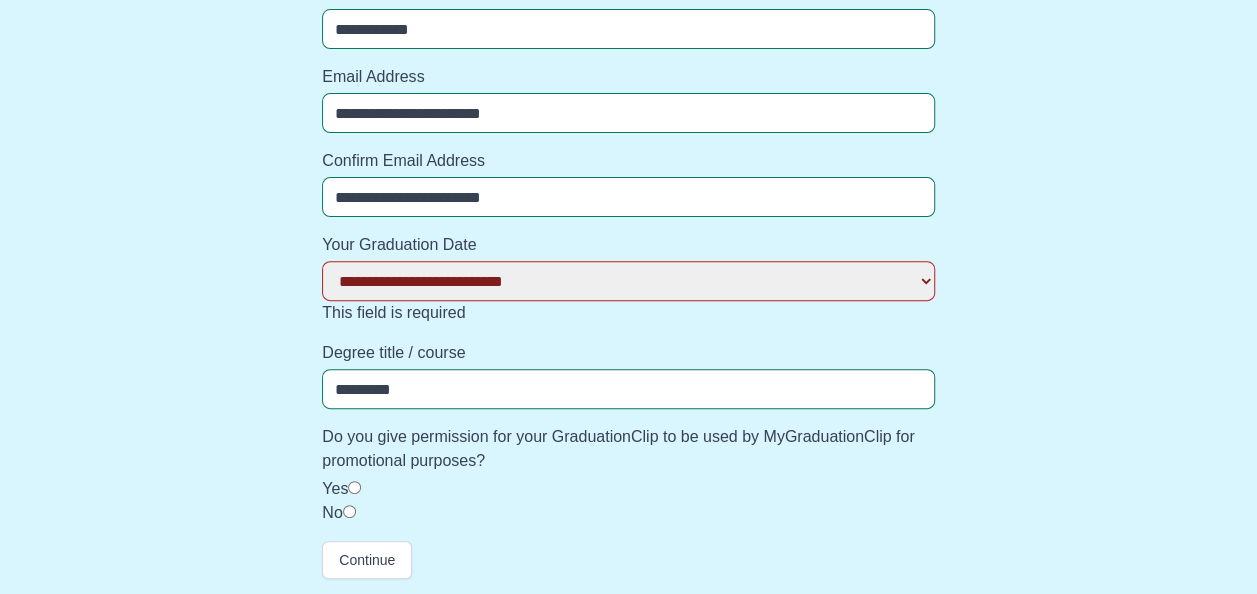 select 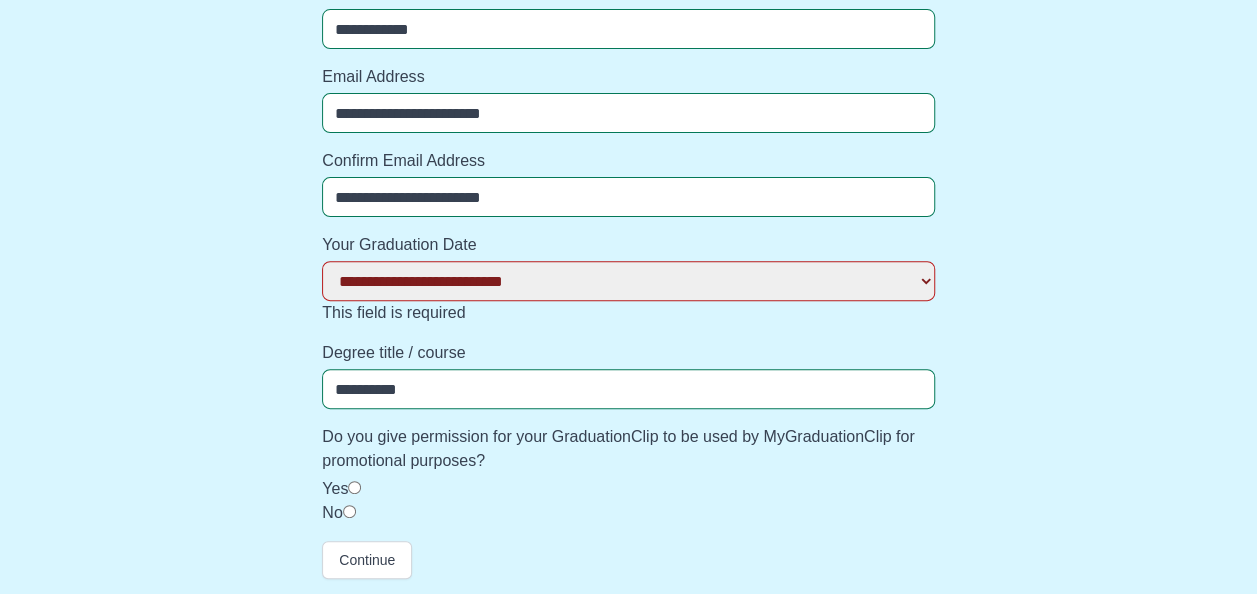 select 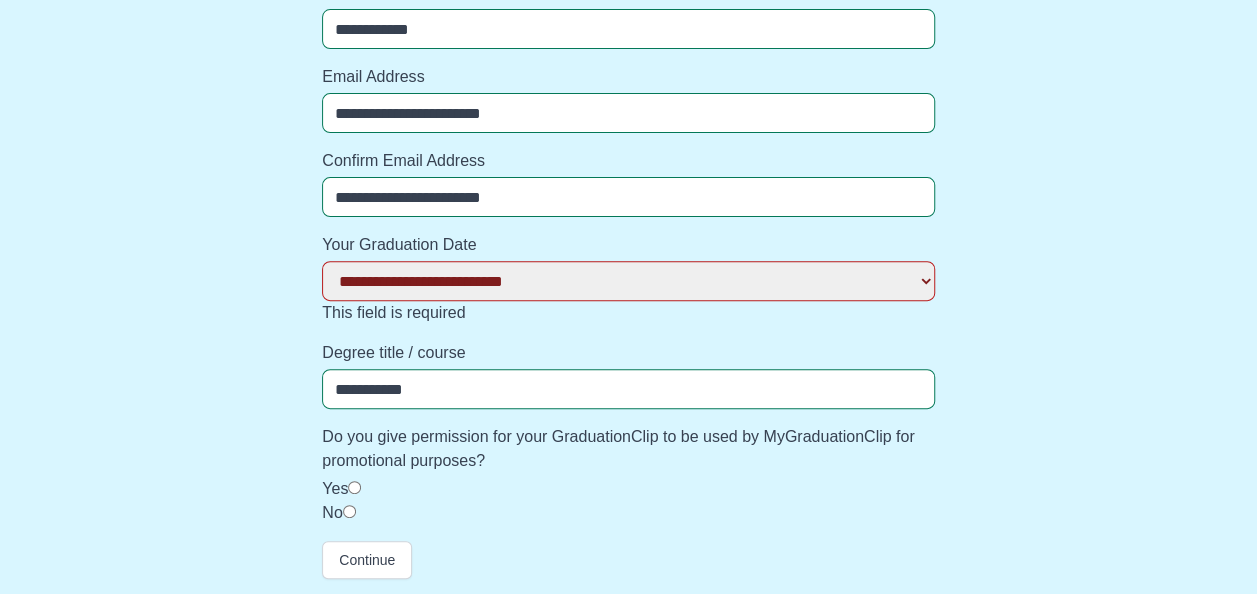 select 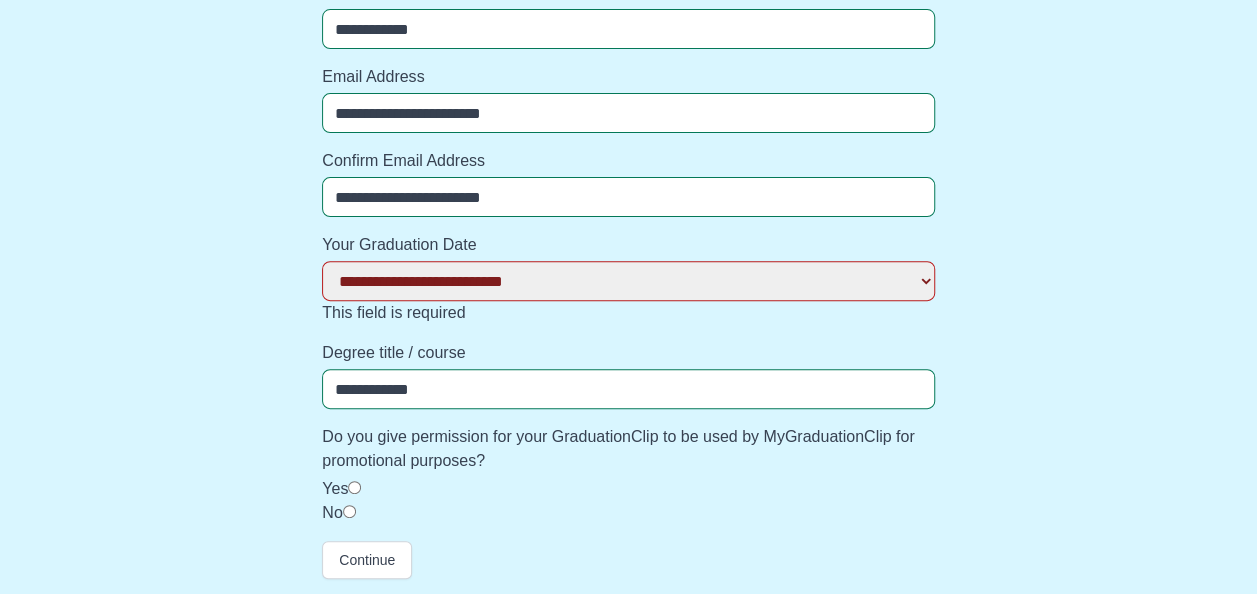 select 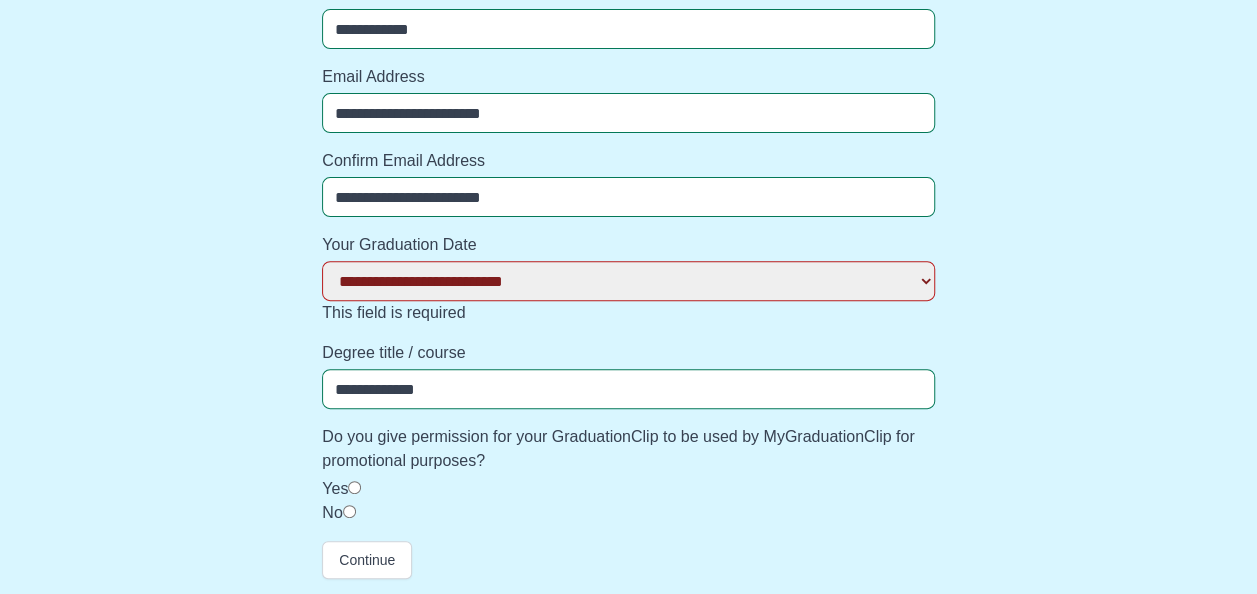 select 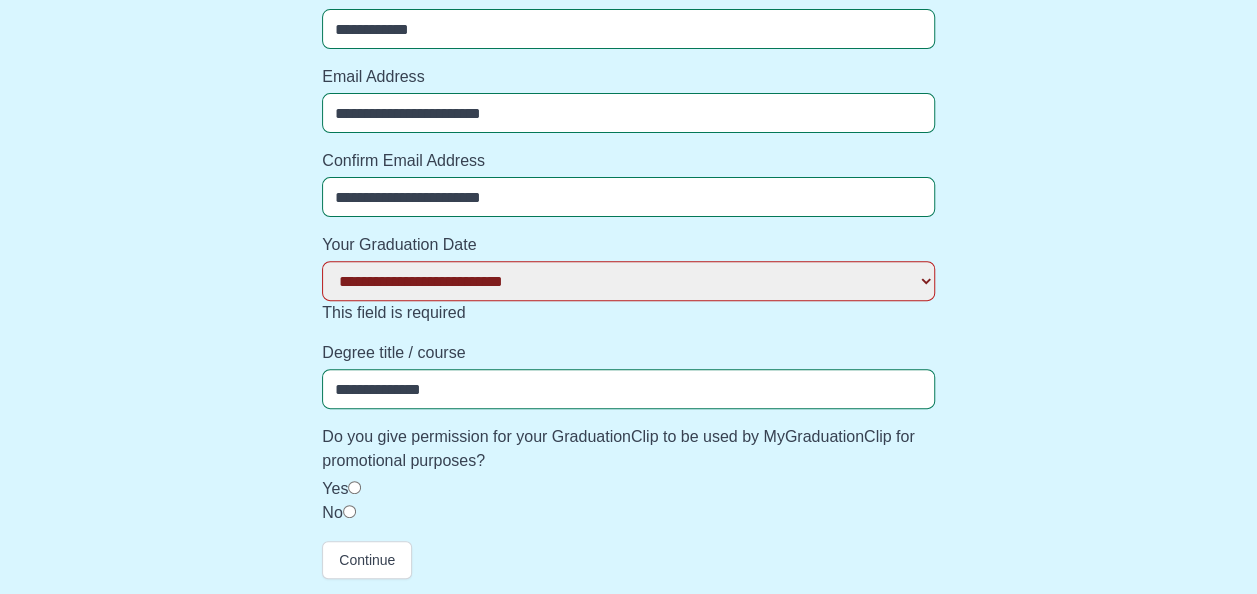 select 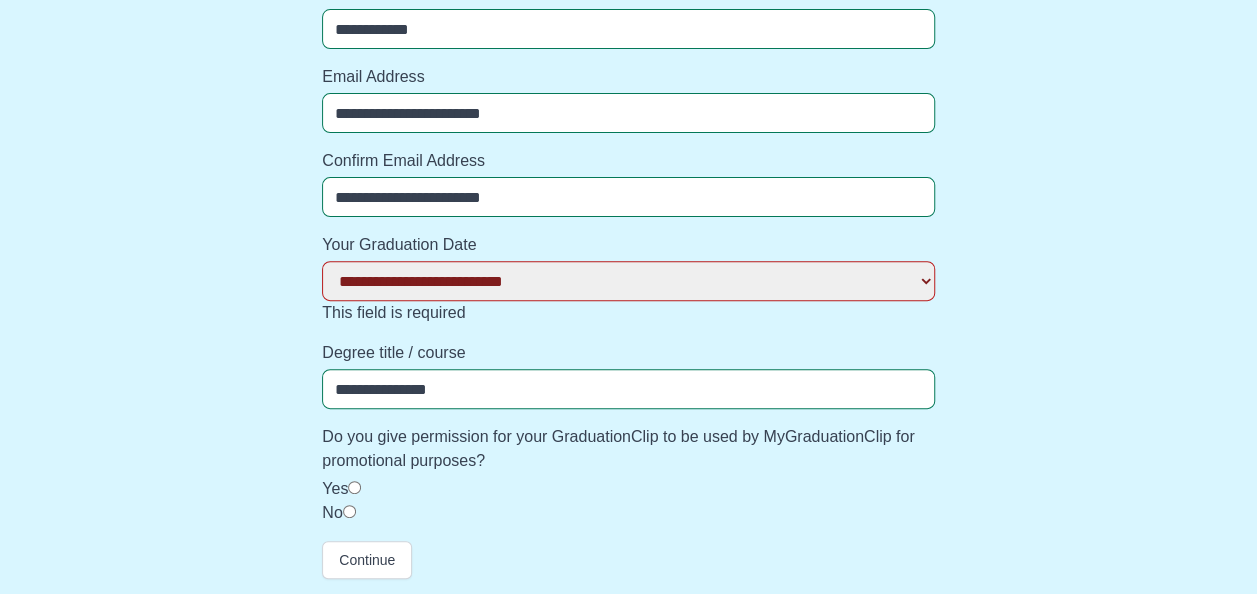 select 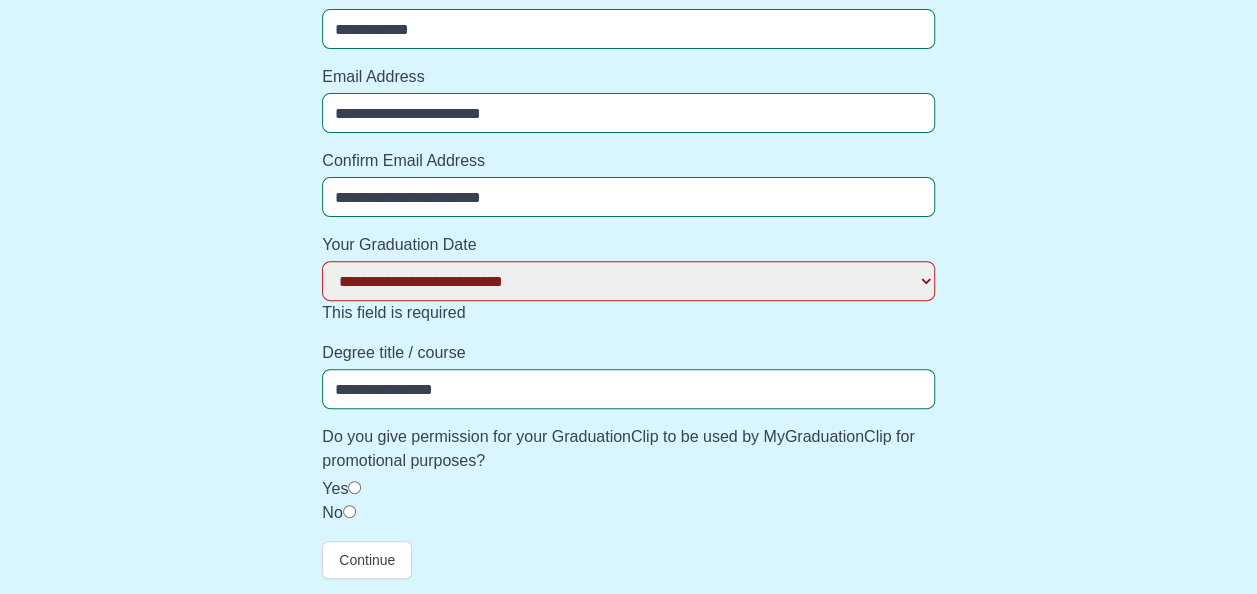 select 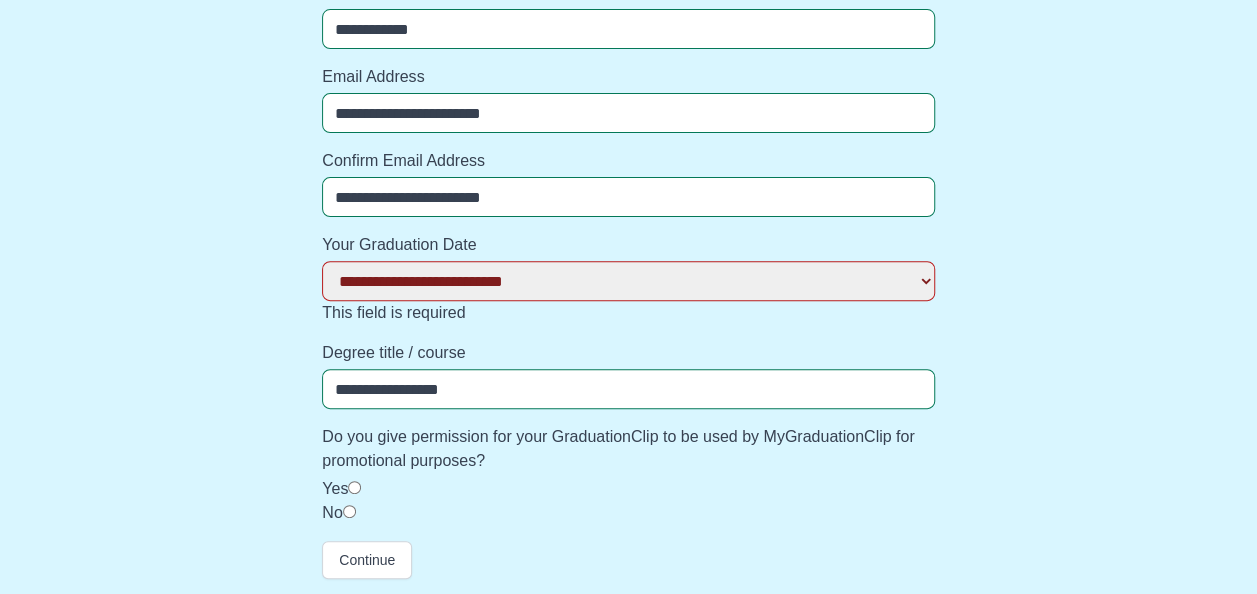 select 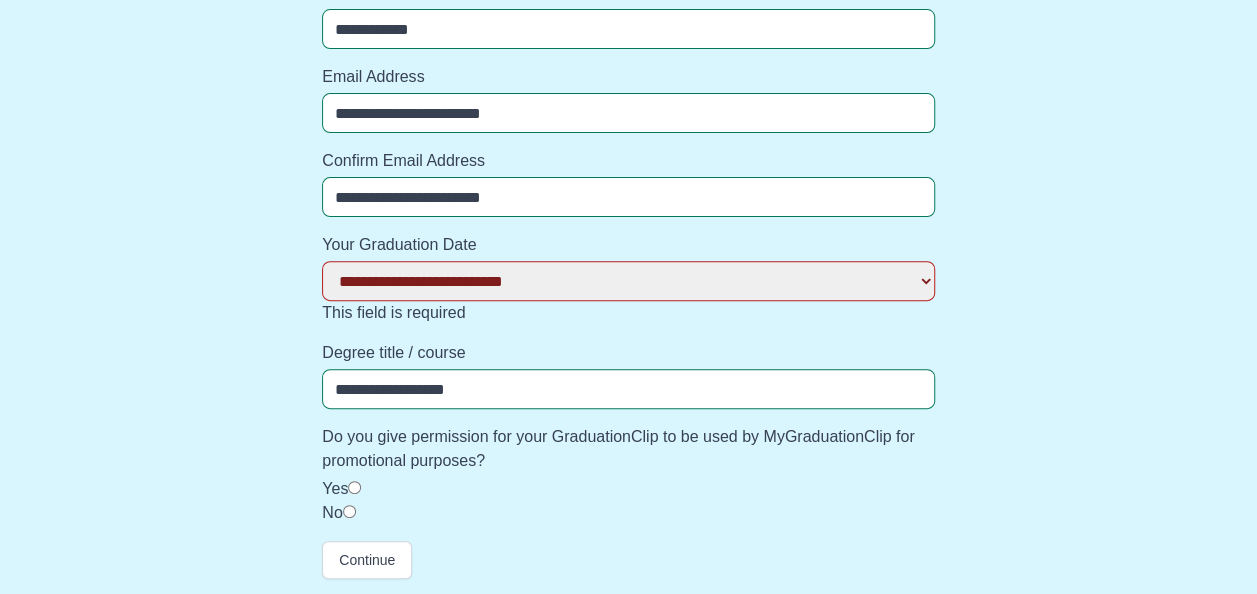 select 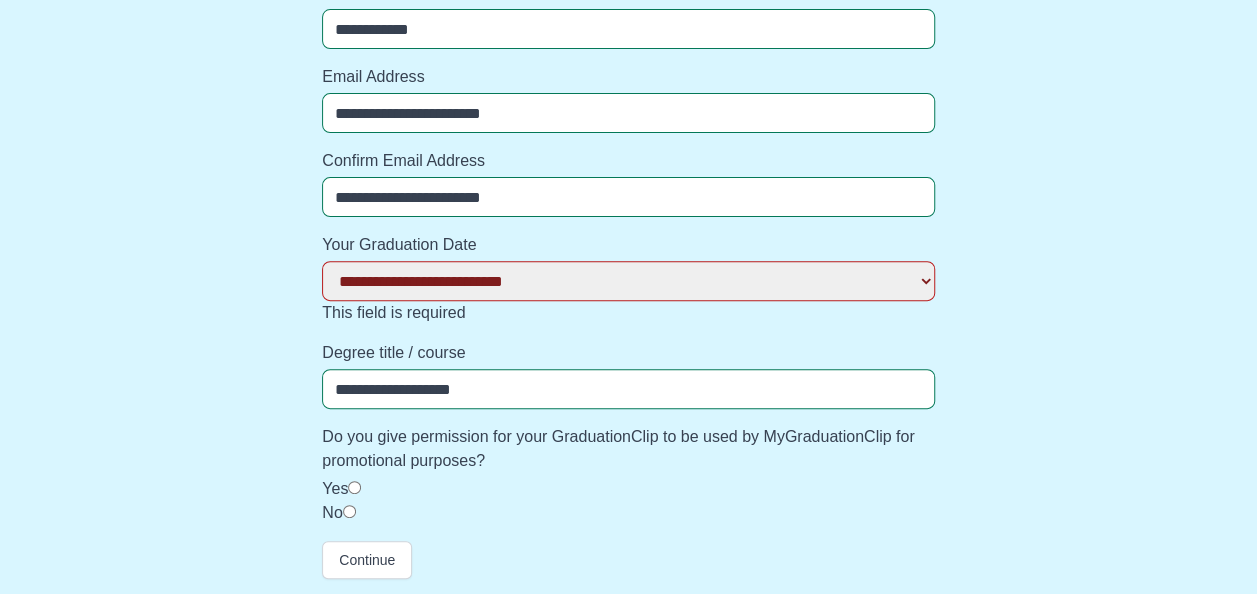 select 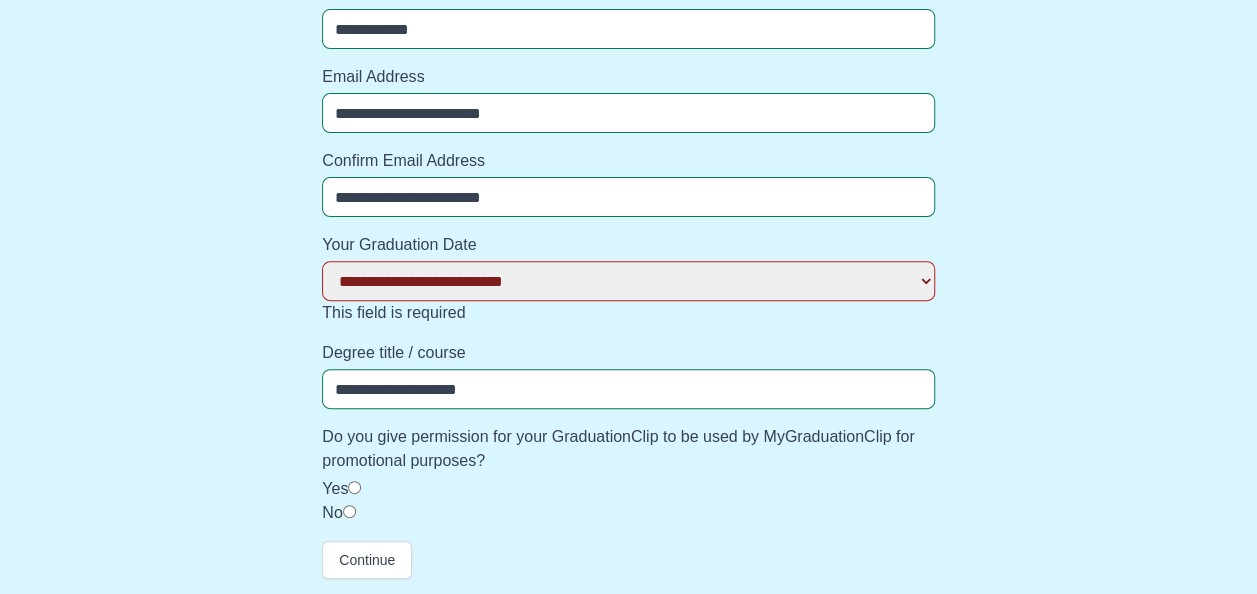 select 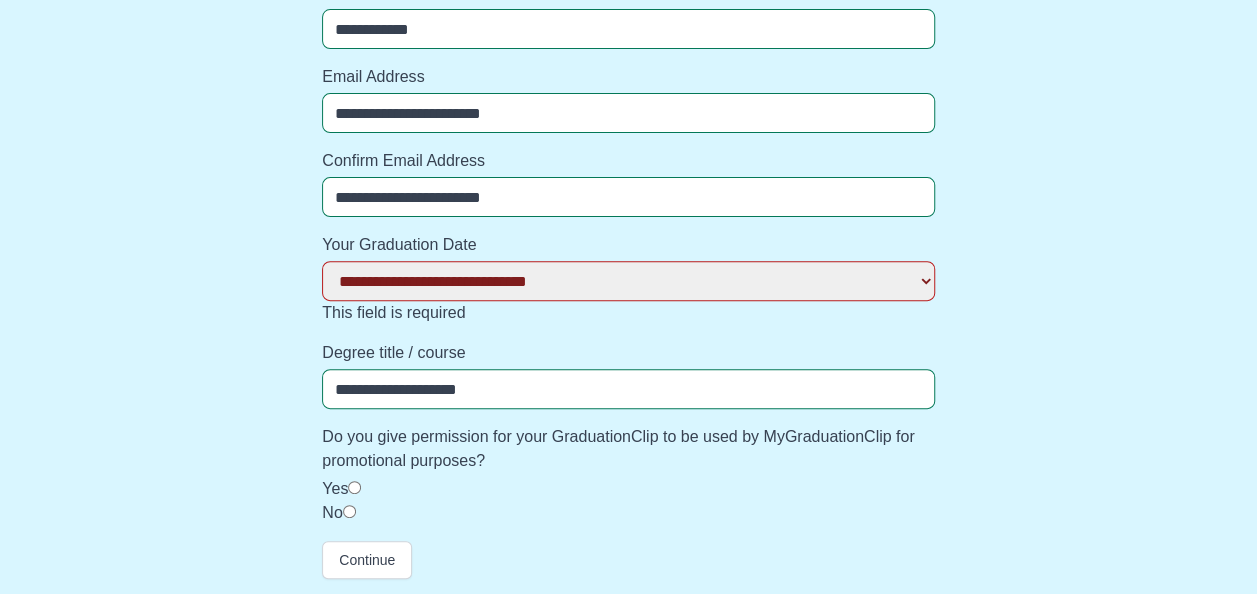 click on "**********" at bounding box center [628, 281] 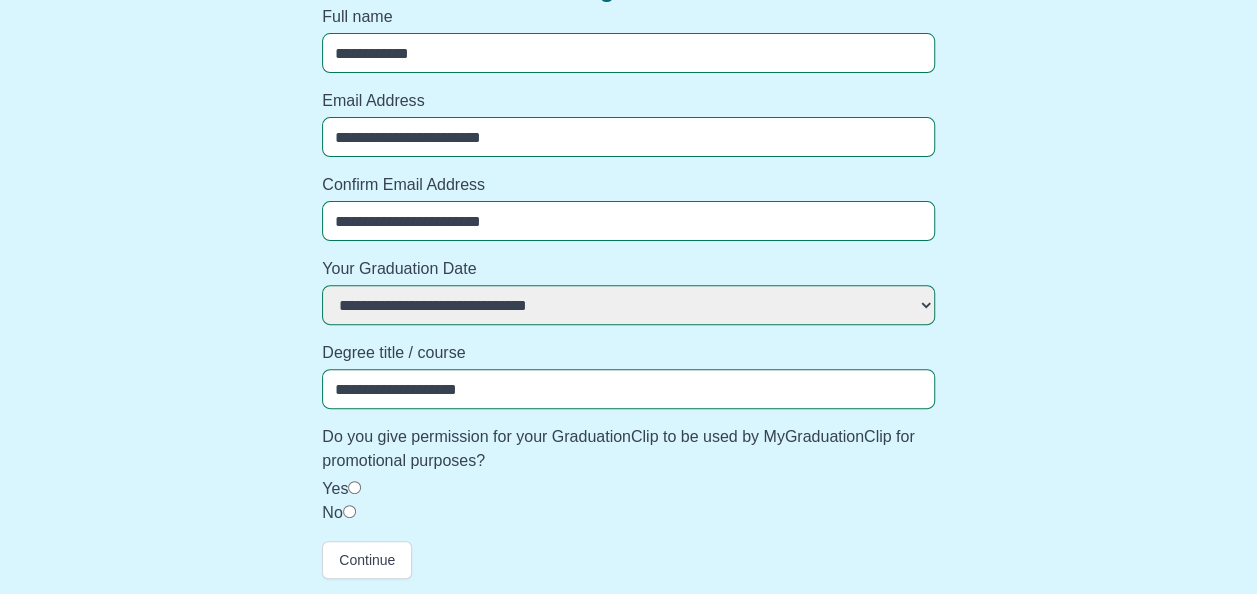 click on "**********" at bounding box center (628, 268) 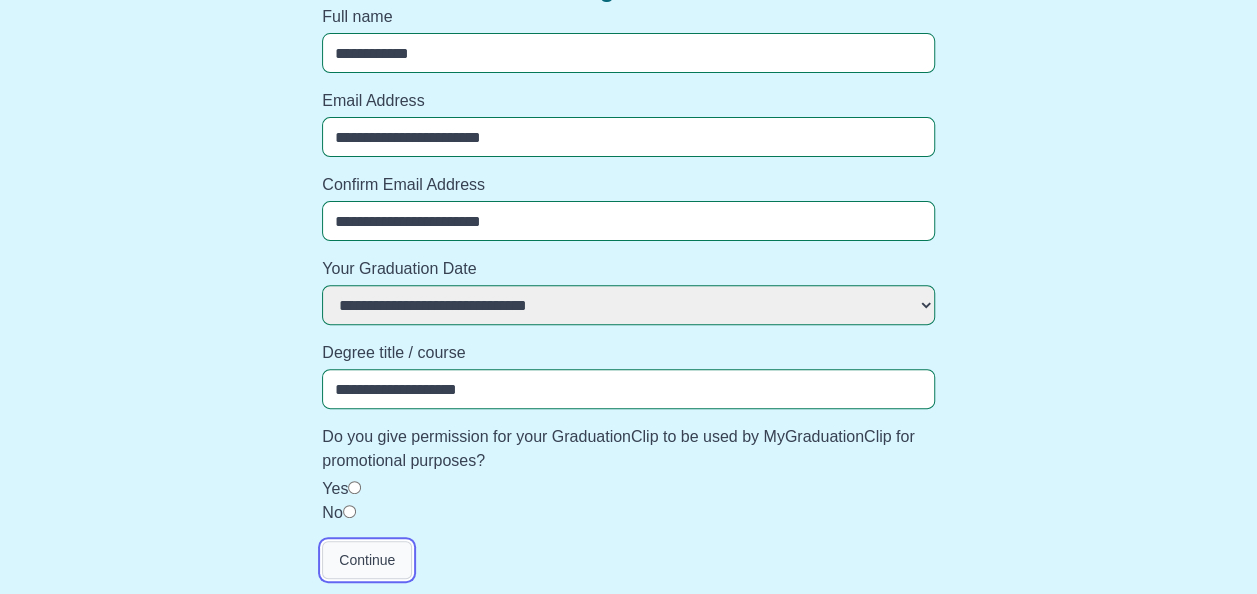 click on "Continue" at bounding box center [367, 560] 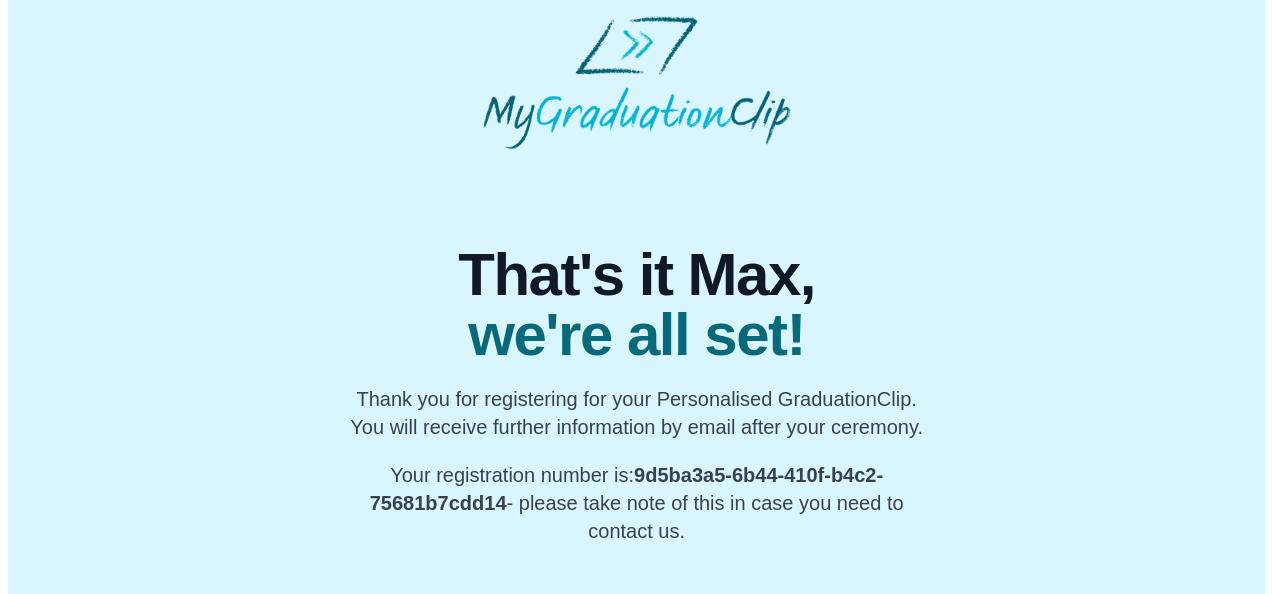 scroll, scrollTop: 0, scrollLeft: 0, axis: both 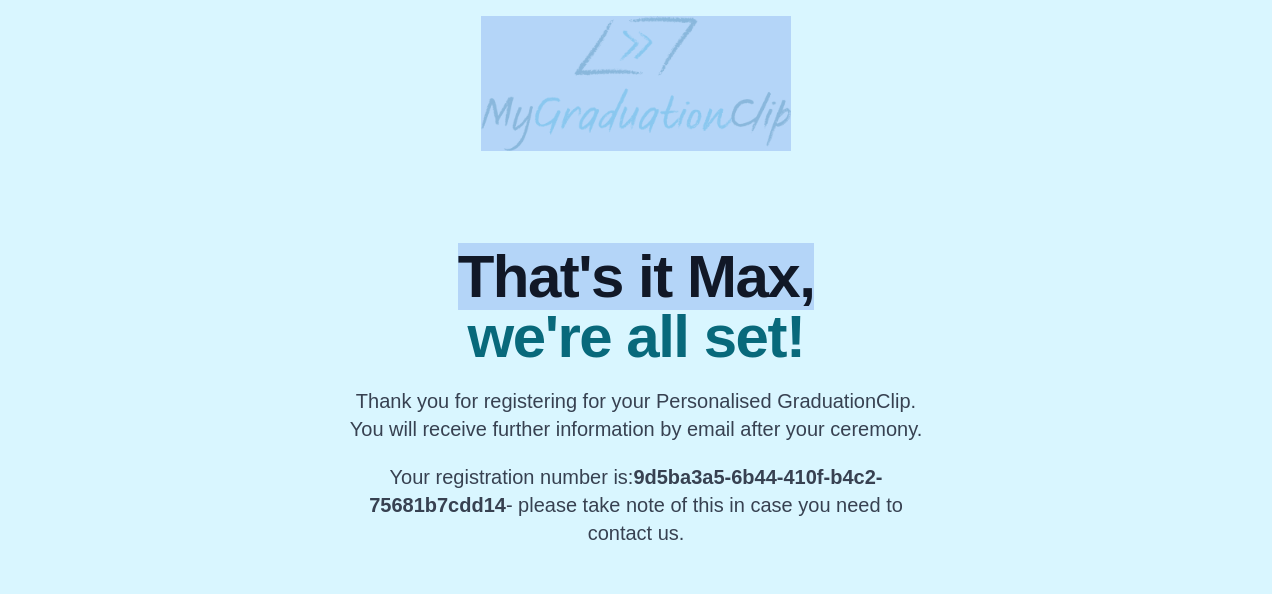 drag, startPoint x: 1265, startPoint y: 60, endPoint x: 1271, endPoint y: 247, distance: 187.09624 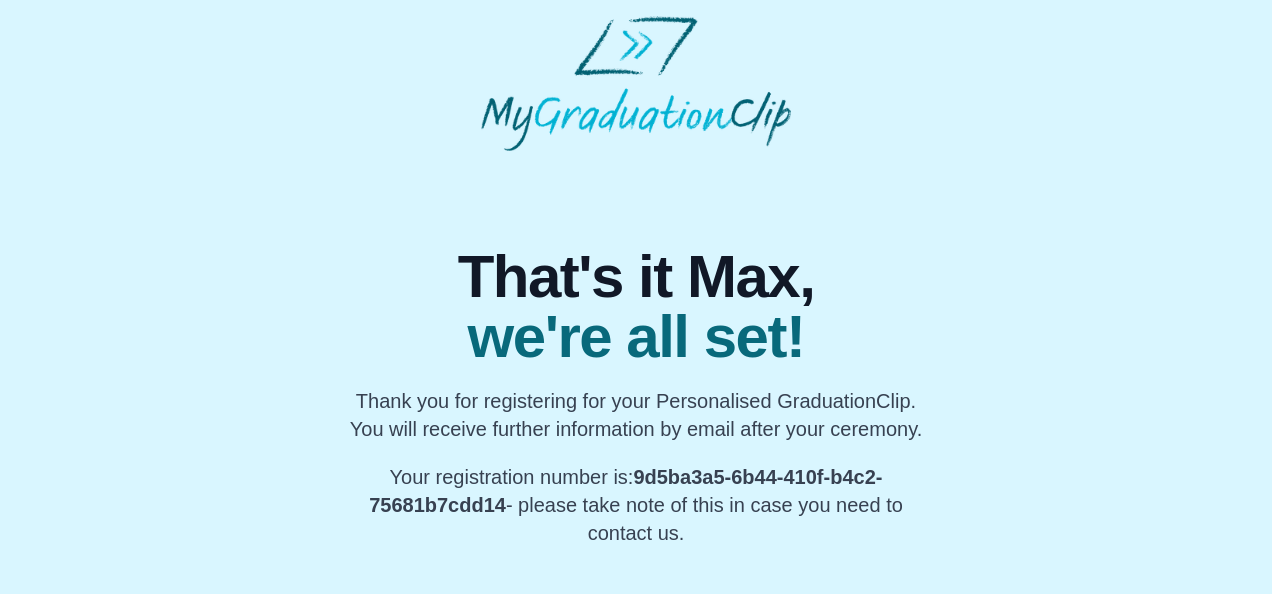 drag, startPoint x: 1271, startPoint y: 247, endPoint x: 1053, endPoint y: 376, distance: 253.3081 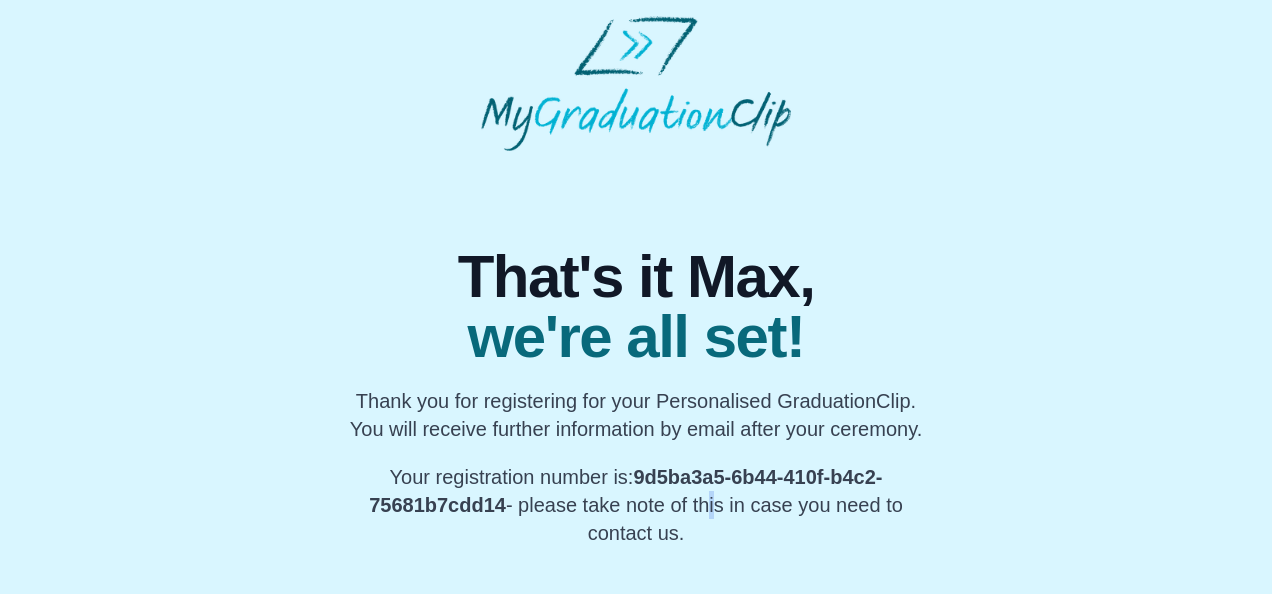 click on "Your registration number is:  9d5ba3a5-6b44-410f-b4c2-75681b7cdd14  - please take note of this in case you need to contact us." at bounding box center (636, 505) 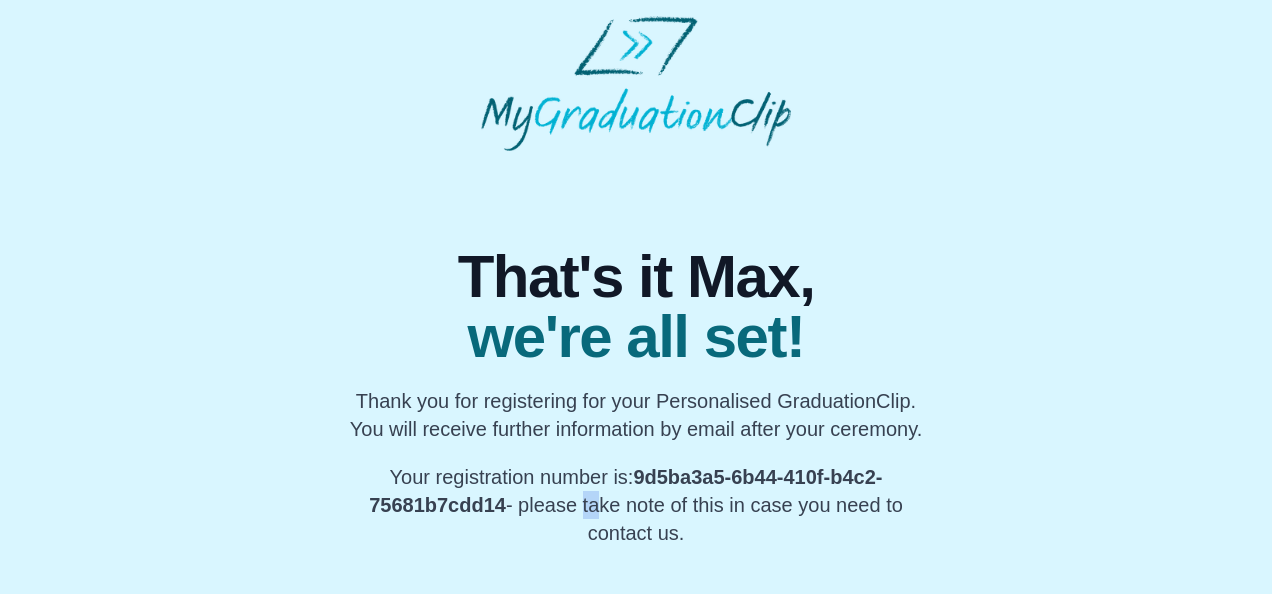 drag, startPoint x: 701, startPoint y: 505, endPoint x: 580, endPoint y: 518, distance: 121.69634 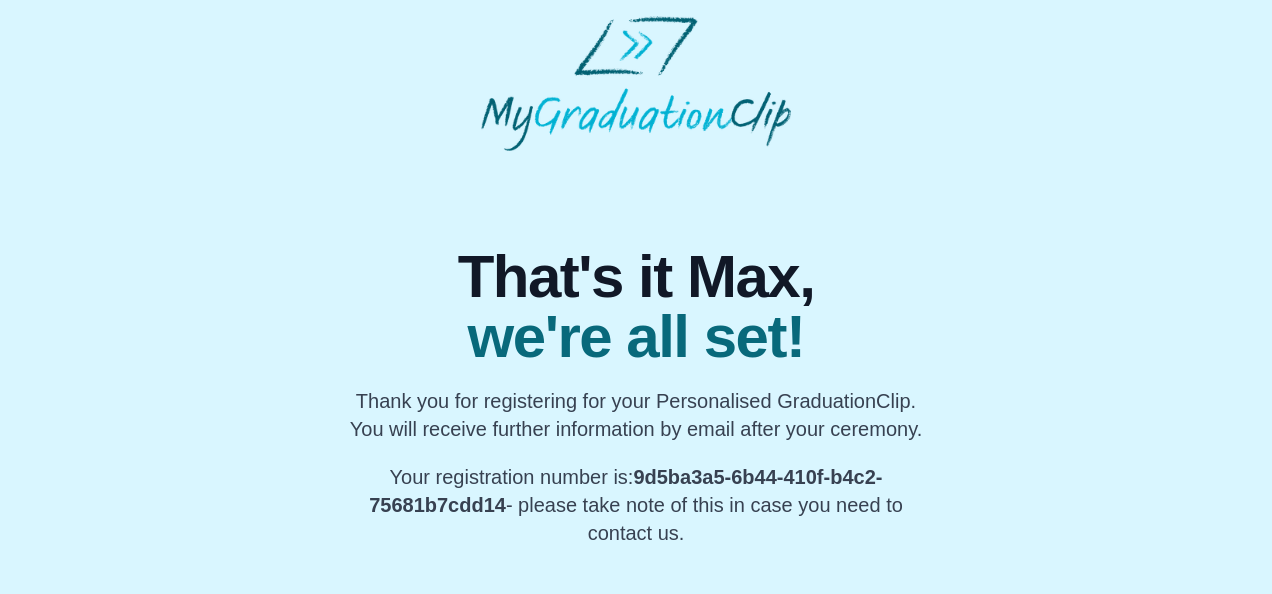 drag, startPoint x: 580, startPoint y: 518, endPoint x: 508, endPoint y: 506, distance: 72.99315 